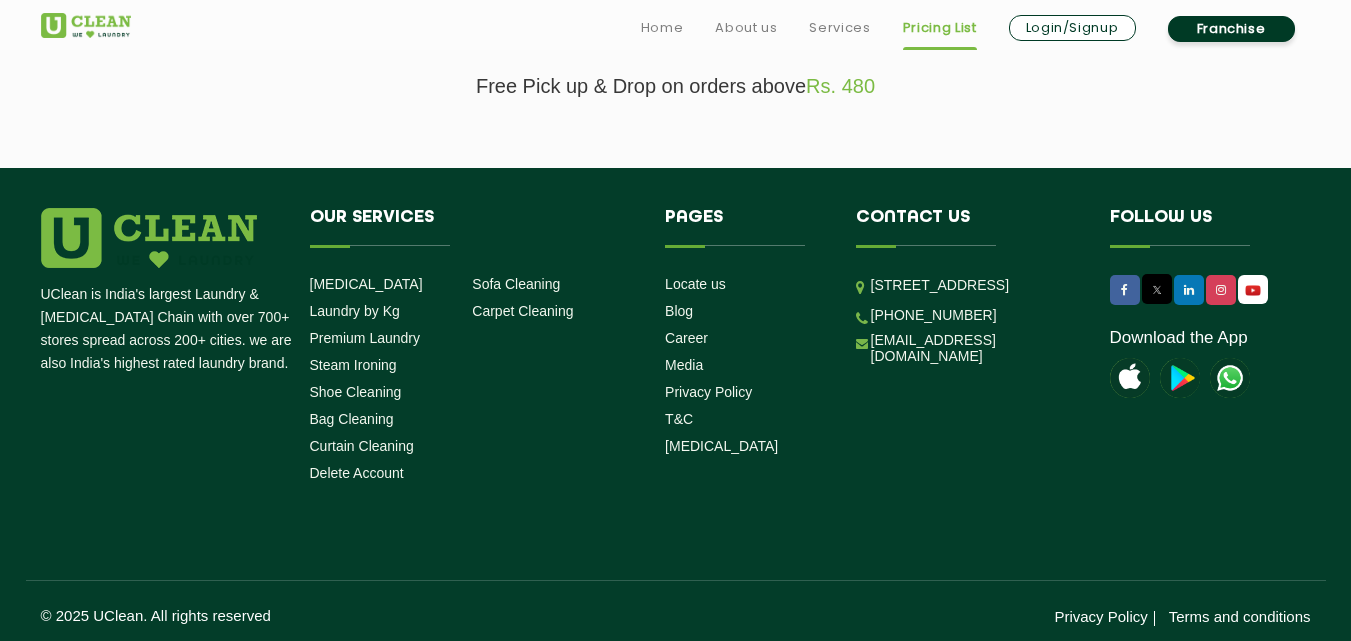 scroll, scrollTop: 717, scrollLeft: 0, axis: vertical 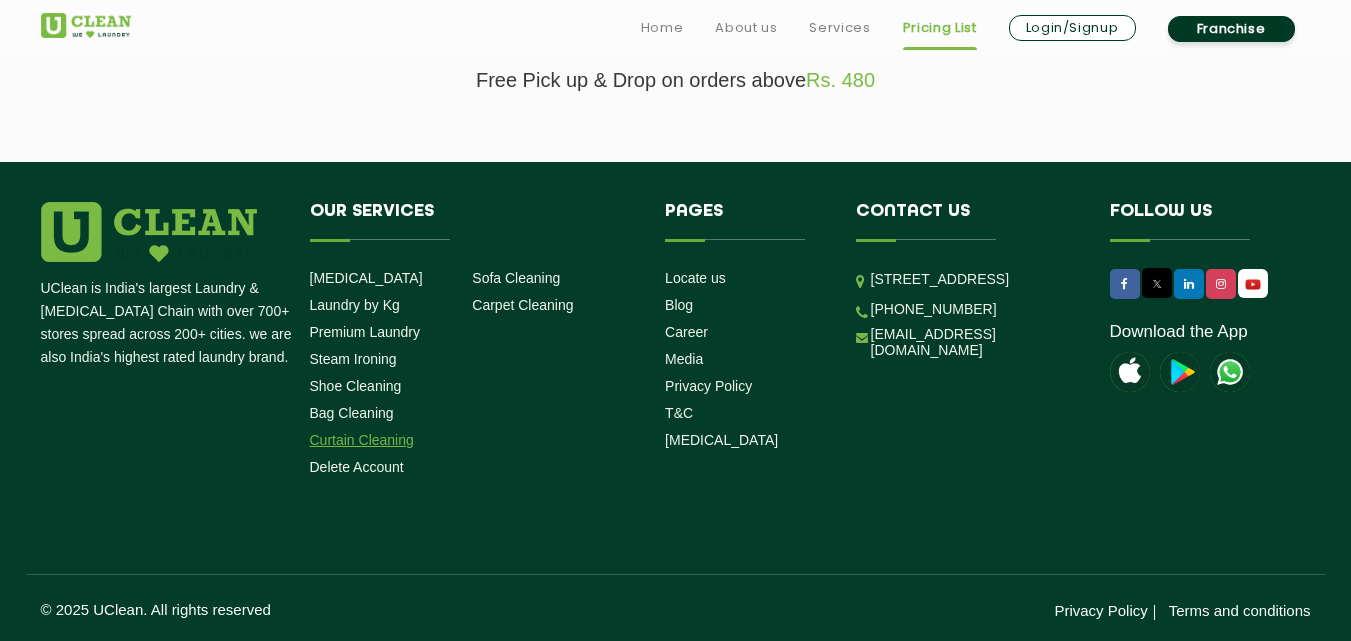 click on "Curtain Cleaning" at bounding box center (362, 440) 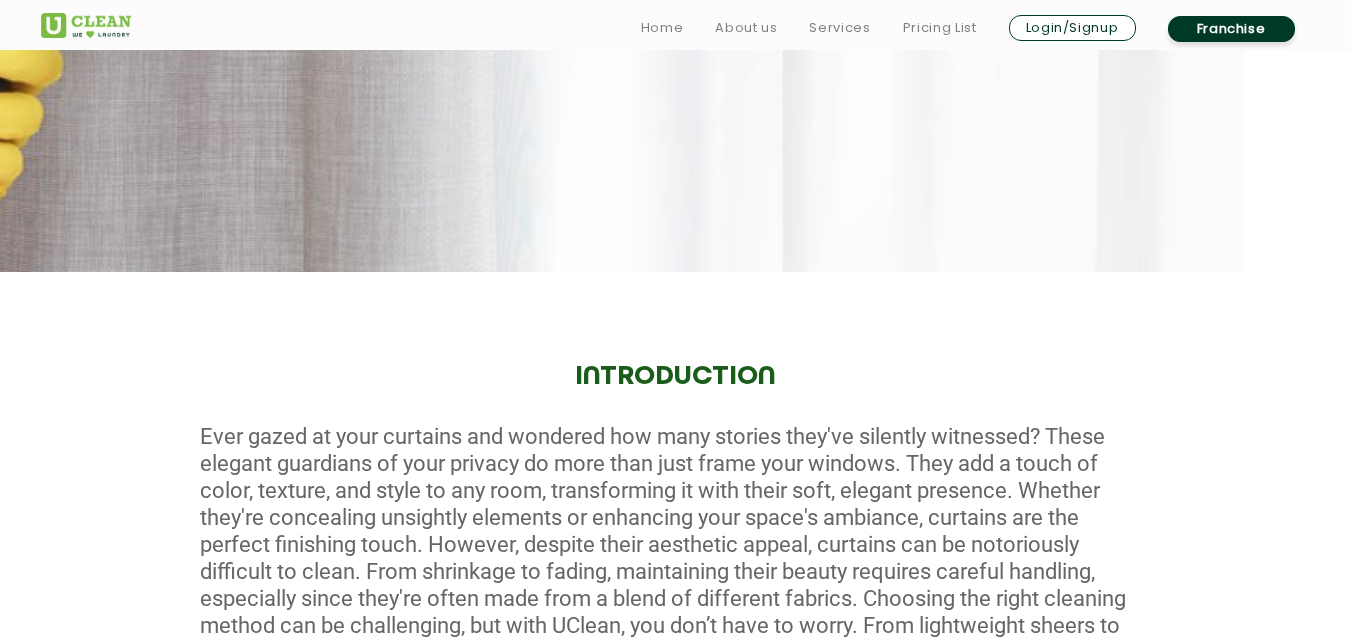 scroll, scrollTop: 800, scrollLeft: 0, axis: vertical 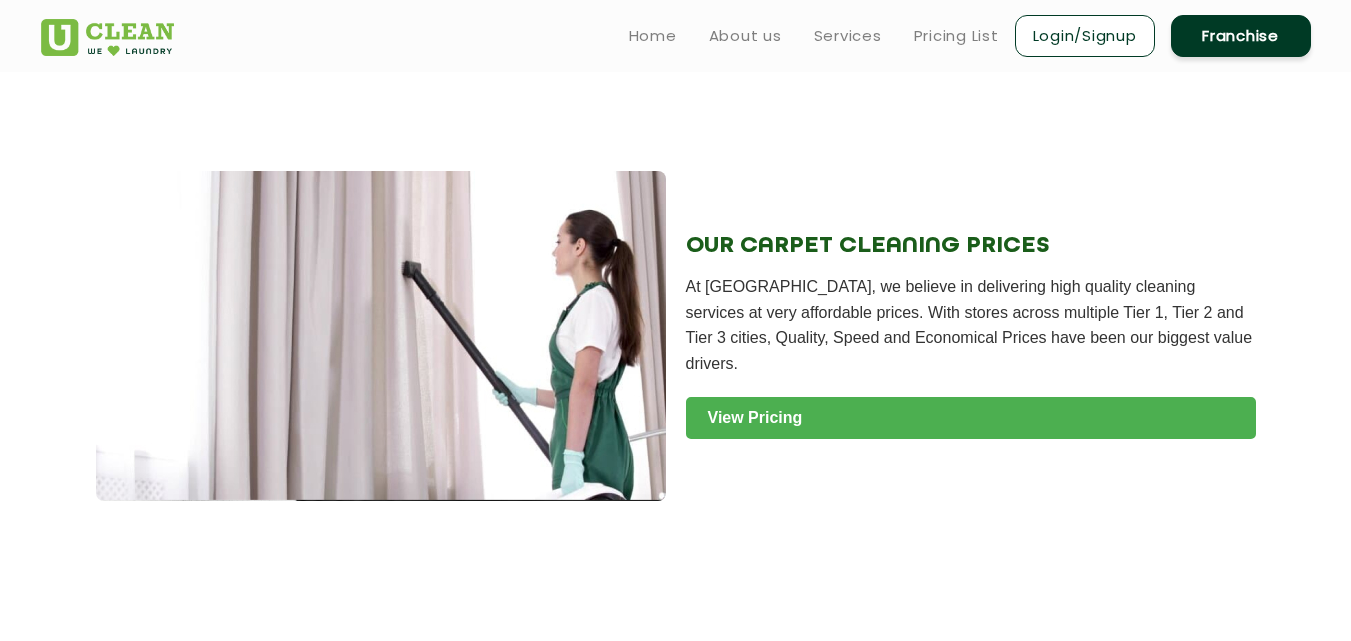click on "View Pricing" 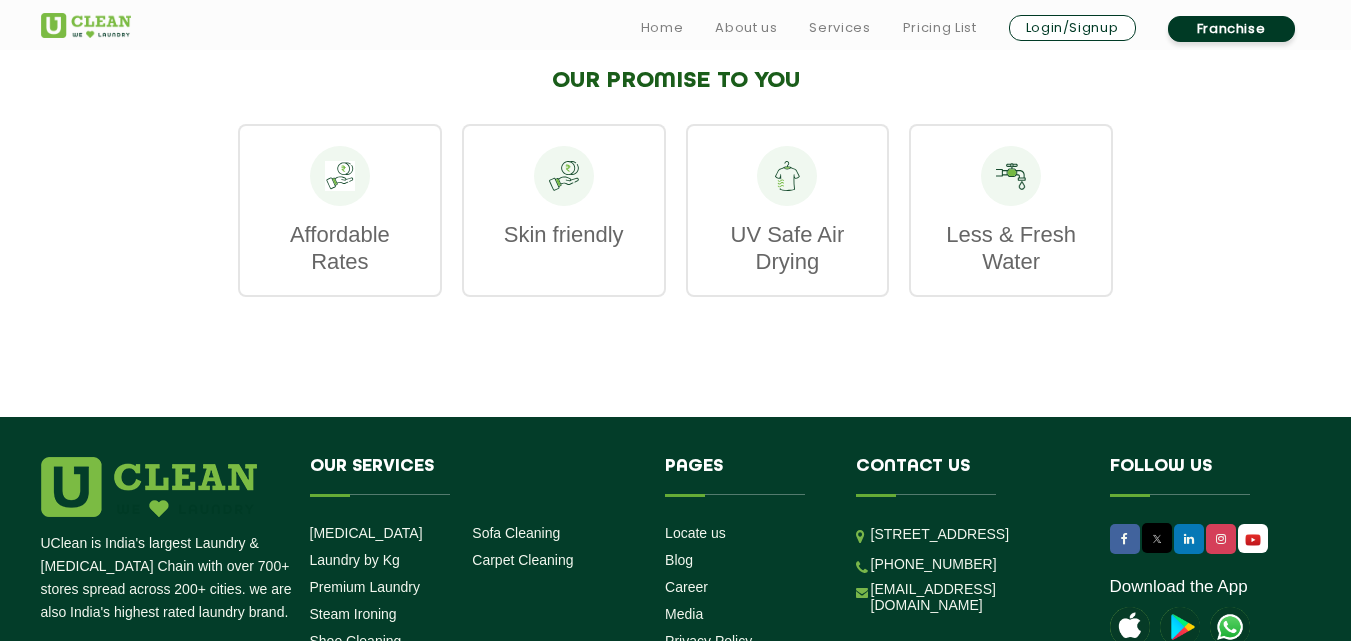 scroll, scrollTop: 2700, scrollLeft: 0, axis: vertical 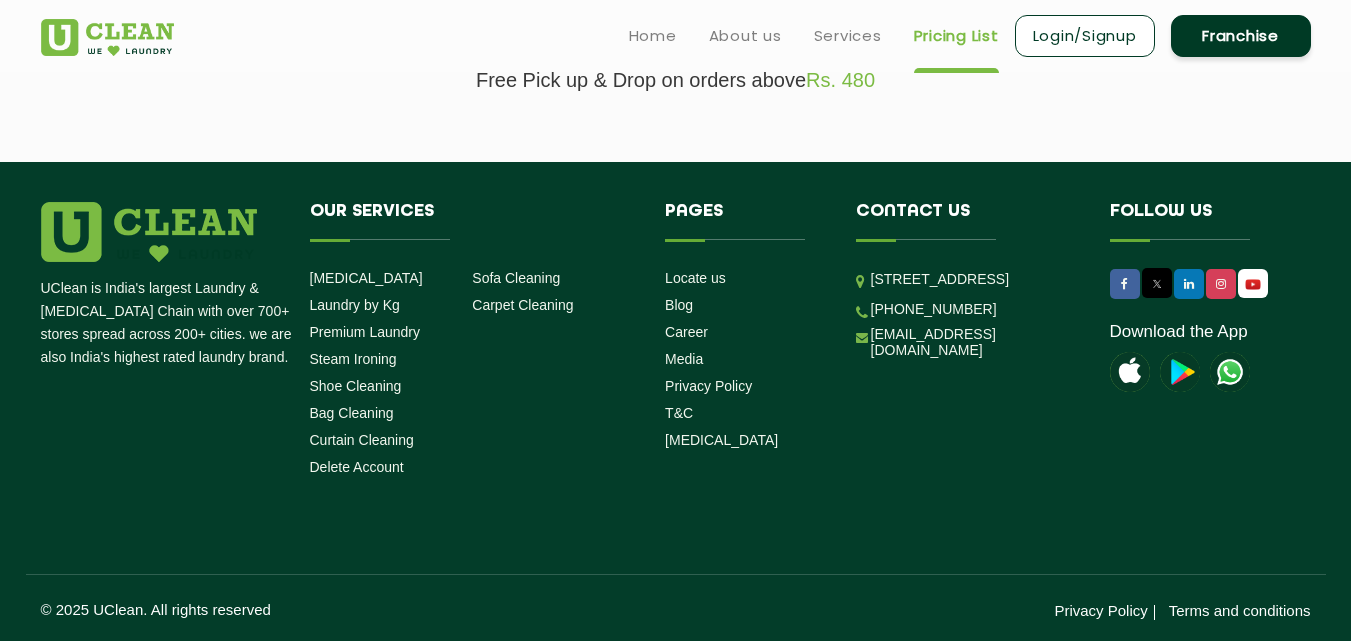 select on "0" 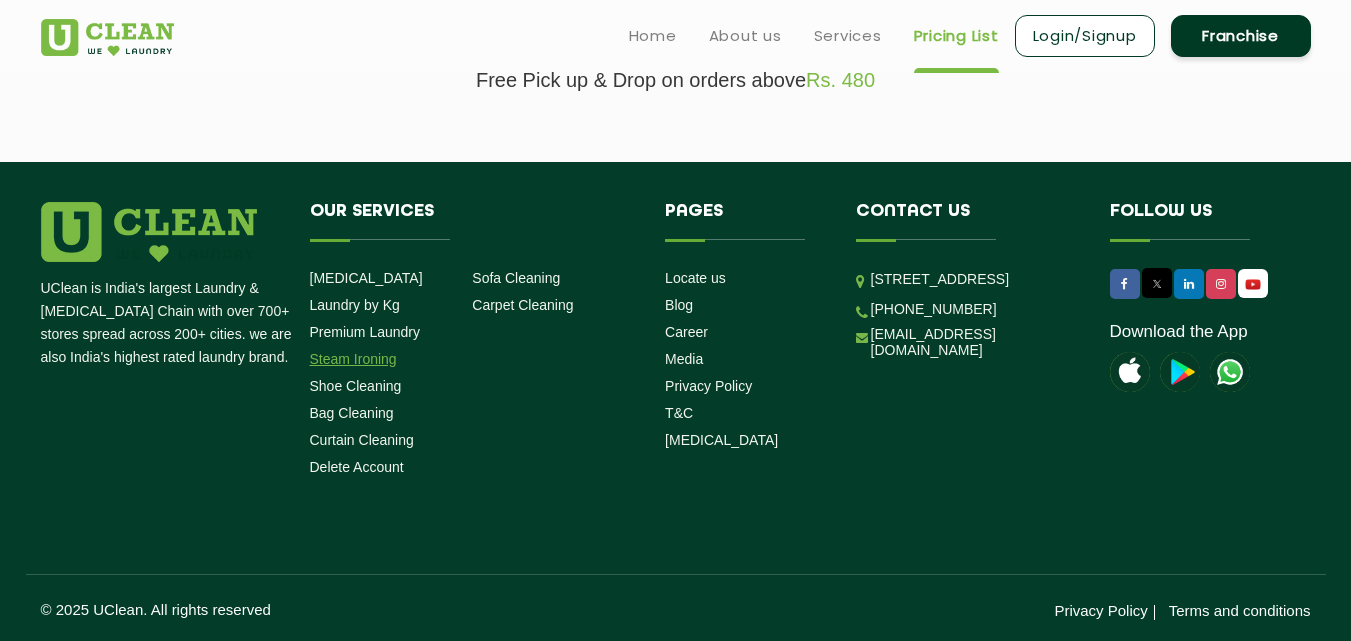 click on "Steam Ironing" at bounding box center (353, 359) 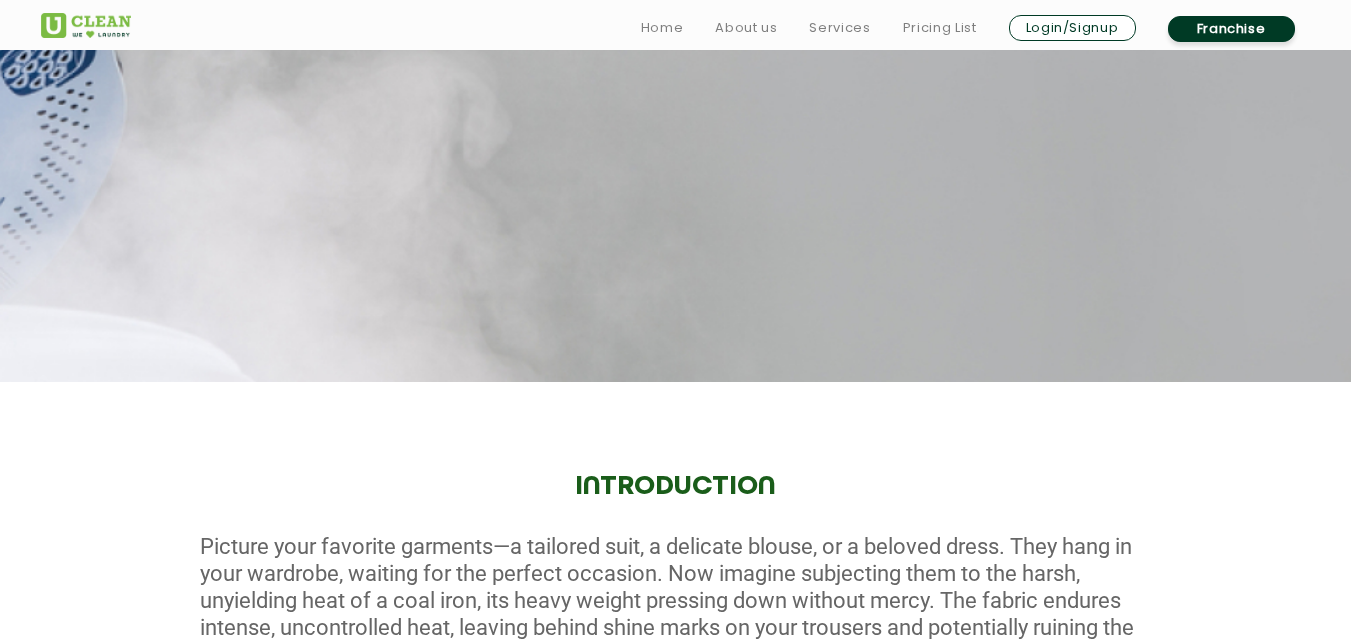 scroll, scrollTop: 400, scrollLeft: 0, axis: vertical 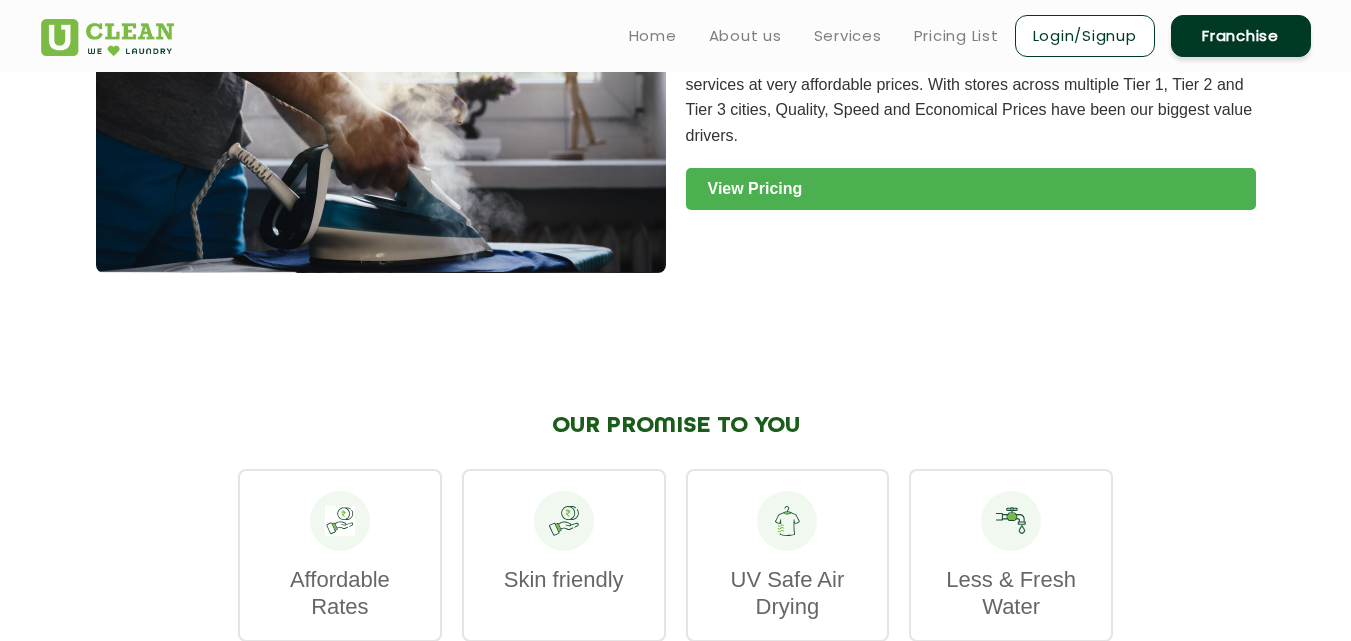 click on "View Pricing" 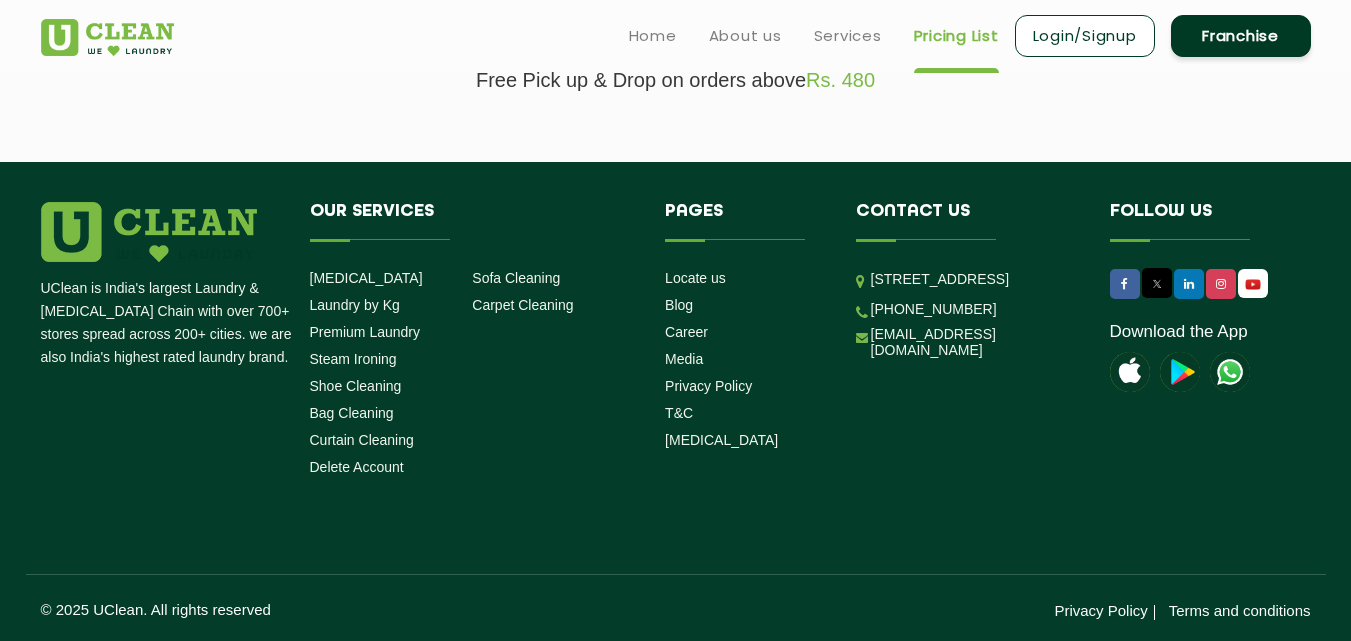 scroll, scrollTop: 717, scrollLeft: 0, axis: vertical 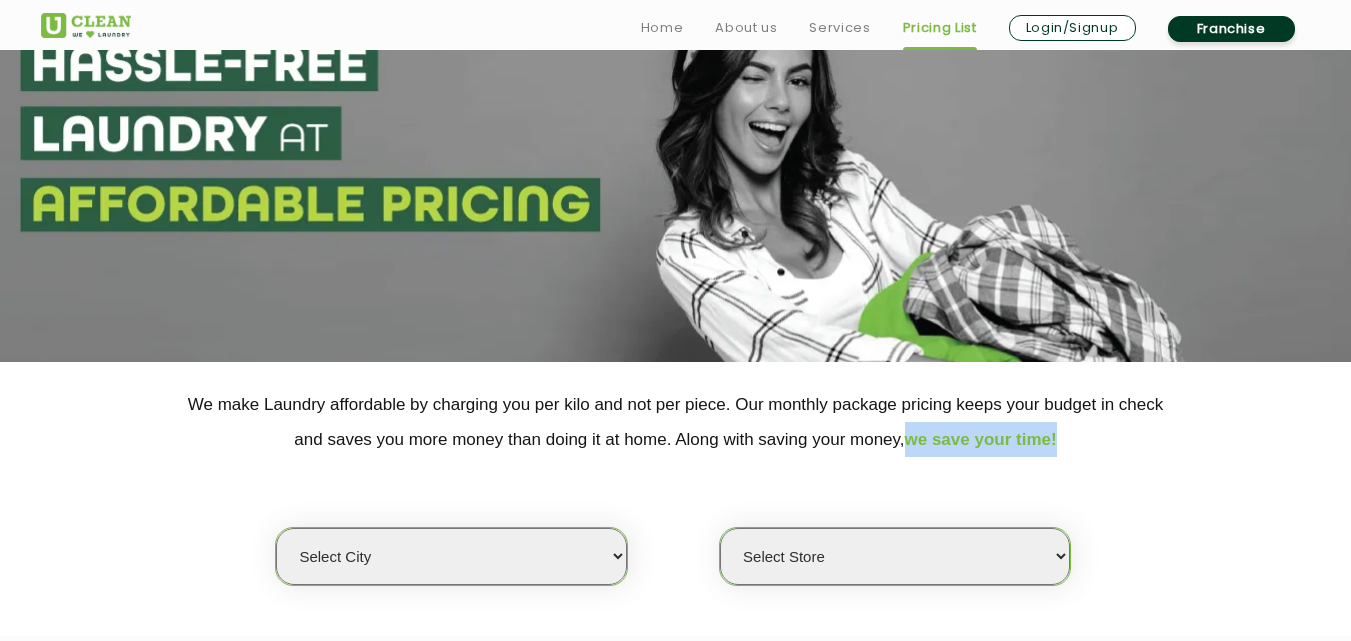 drag, startPoint x: 908, startPoint y: 440, endPoint x: 1076, endPoint y: 440, distance: 168 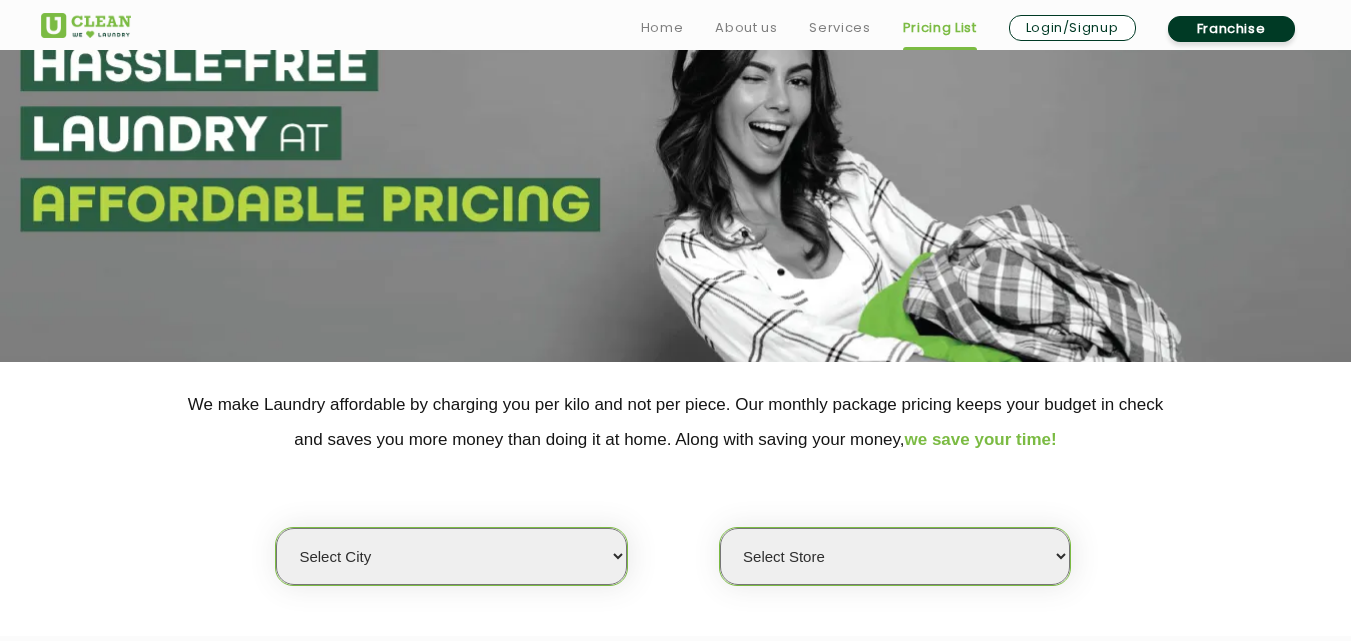 click 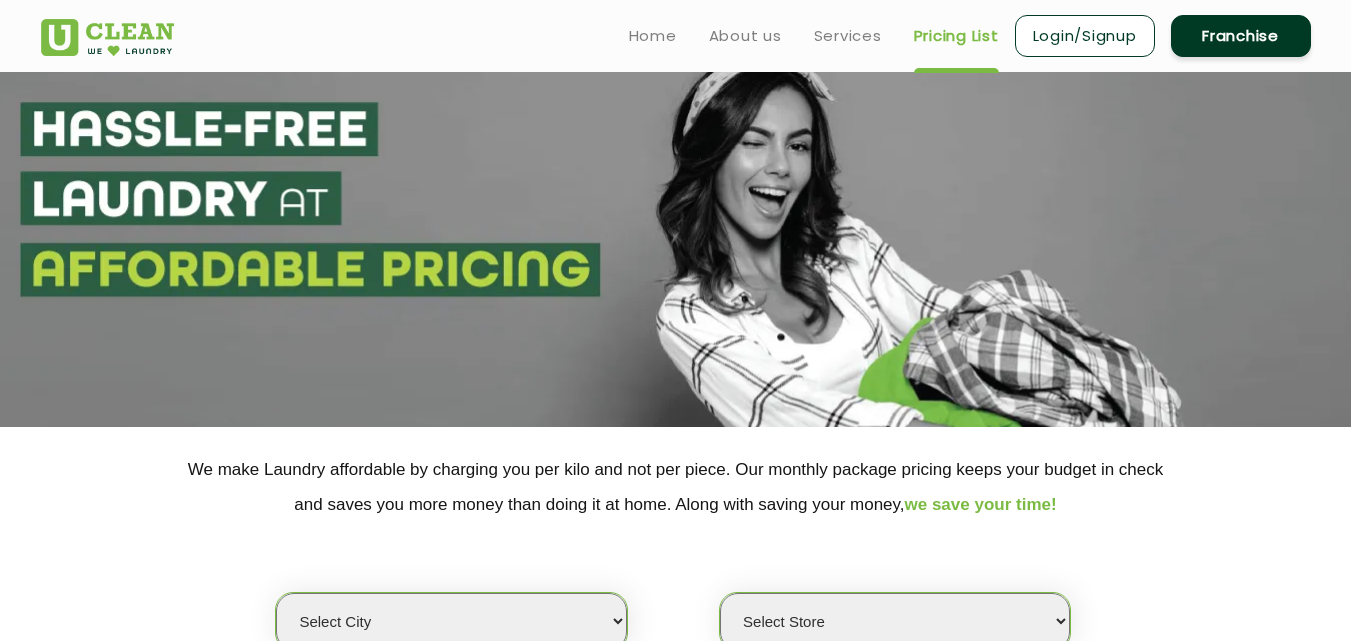 scroll, scrollTop: 0, scrollLeft: 0, axis: both 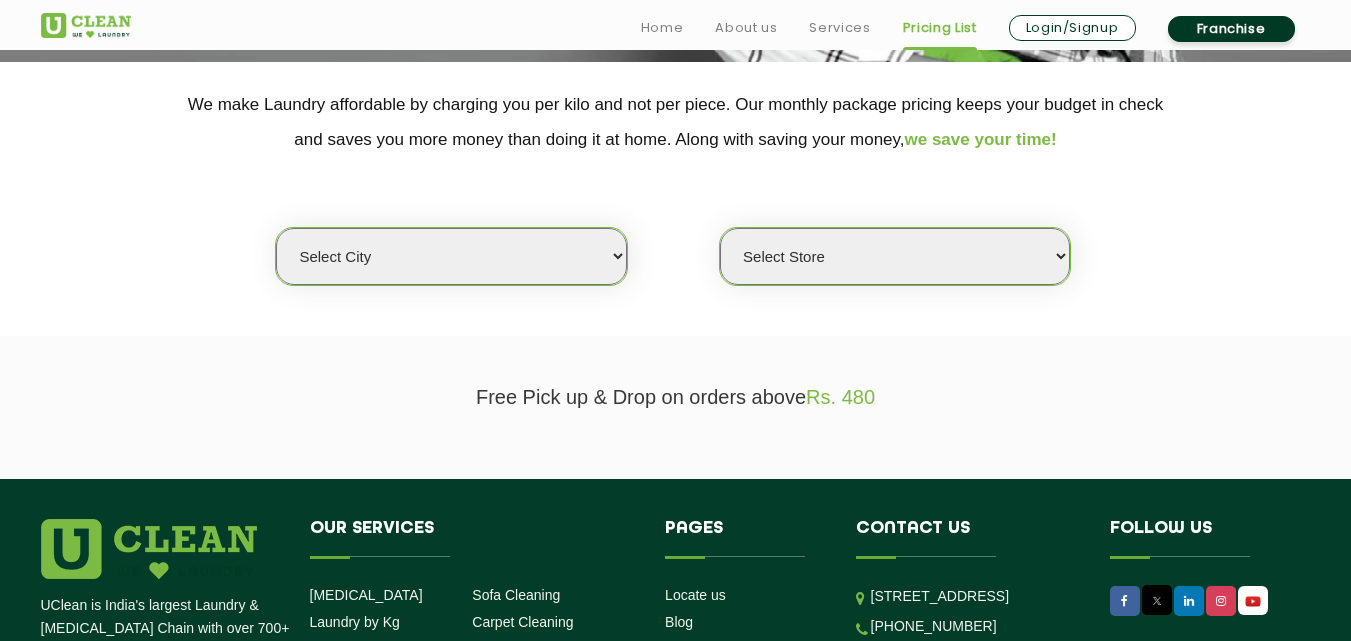 click on "Select city [GEOGRAPHIC_DATA] [GEOGRAPHIC_DATA] [GEOGRAPHIC_DATA] [GEOGRAPHIC_DATA] [GEOGRAPHIC_DATA] [GEOGRAPHIC_DATA] [GEOGRAPHIC_DATA] - [GEOGRAPHIC_DATA] Select [GEOGRAPHIC_DATA] [GEOGRAPHIC_DATA] [GEOGRAPHIC_DATA] [GEOGRAPHIC_DATA] [GEOGRAPHIC_DATA] [GEOGRAPHIC_DATA] [GEOGRAPHIC_DATA] [GEOGRAPHIC_DATA] [GEOGRAPHIC_DATA] [GEOGRAPHIC_DATA] [GEOGRAPHIC_DATA] [GEOGRAPHIC_DATA] [GEOGRAPHIC_DATA] [GEOGRAPHIC_DATA] [GEOGRAPHIC_DATA] [GEOGRAPHIC_DATA] [GEOGRAPHIC_DATA] [GEOGRAPHIC_DATA] [GEOGRAPHIC_DATA] [GEOGRAPHIC_DATA] [GEOGRAPHIC_DATA] [GEOGRAPHIC_DATA] [GEOGRAPHIC_DATA] [GEOGRAPHIC_DATA] [GEOGRAPHIC_DATA] [GEOGRAPHIC_DATA] [GEOGRAPHIC_DATA] [GEOGRAPHIC_DATA] [GEOGRAPHIC_DATA] [GEOGRAPHIC_DATA] [GEOGRAPHIC_DATA] [GEOGRAPHIC_DATA] [GEOGRAPHIC_DATA] [GEOGRAPHIC_DATA] [GEOGRAPHIC_DATA] [GEOGRAPHIC_DATA] [GEOGRAPHIC_DATA] [GEOGRAPHIC_DATA] [GEOGRAPHIC_DATA] [GEOGRAPHIC_DATA] [GEOGRAPHIC_DATA] [GEOGRAPHIC_DATA] [GEOGRAPHIC_DATA] [GEOGRAPHIC_DATA] [GEOGRAPHIC_DATA] [GEOGRAPHIC_DATA] [GEOGRAPHIC_DATA] [GEOGRAPHIC_DATA] [GEOGRAPHIC_DATA] [GEOGRAPHIC_DATA] [GEOGRAPHIC_DATA] [GEOGRAPHIC_DATA] [GEOGRAPHIC_DATA] [GEOGRAPHIC_DATA] [GEOGRAPHIC_DATA] [GEOGRAPHIC_DATA] [GEOGRAPHIC_DATA] [GEOGRAPHIC_DATA] [GEOGRAPHIC_DATA] [GEOGRAPHIC_DATA] [GEOGRAPHIC_DATA] [GEOGRAPHIC_DATA] [GEOGRAPHIC_DATA] [GEOGRAPHIC_DATA] [GEOGRAPHIC_DATA] [GEOGRAPHIC_DATA] [GEOGRAPHIC_DATA] [GEOGRAPHIC_DATA] [GEOGRAPHIC_DATA] [GEOGRAPHIC_DATA] [GEOGRAPHIC_DATA] [GEOGRAPHIC_DATA] [GEOGRAPHIC_DATA] [GEOGRAPHIC_DATA] [GEOGRAPHIC_DATA] [GEOGRAPHIC_DATA] [GEOGRAPHIC_DATA] [GEOGRAPHIC_DATA] - Select [GEOGRAPHIC_DATA] [GEOGRAPHIC_DATA] [GEOGRAPHIC_DATA] [GEOGRAPHIC_DATA] [GEOGRAPHIC_DATA] [GEOGRAPHIC_DATA] [GEOGRAPHIC_DATA] [GEOGRAPHIC_DATA] [GEOGRAPHIC_DATA] [GEOGRAPHIC_DATA] [GEOGRAPHIC_DATA] [GEOGRAPHIC_DATA] [GEOGRAPHIC_DATA] [GEOGRAPHIC_DATA] [GEOGRAPHIC_DATA] [GEOGRAPHIC_DATA] [GEOGRAPHIC_DATA] [GEOGRAPHIC_DATA] [GEOGRAPHIC_DATA] [GEOGRAPHIC_DATA] [GEOGRAPHIC_DATA] [GEOGRAPHIC_DATA] [GEOGRAPHIC_DATA] [GEOGRAPHIC_DATA] [GEOGRAPHIC_DATA] [GEOGRAPHIC_DATA] [GEOGRAPHIC_DATA] [GEOGRAPHIC_DATA] [GEOGRAPHIC_DATA] [GEOGRAPHIC_DATA] [GEOGRAPHIC_DATA] [GEOGRAPHIC_DATA]" at bounding box center [451, 256] 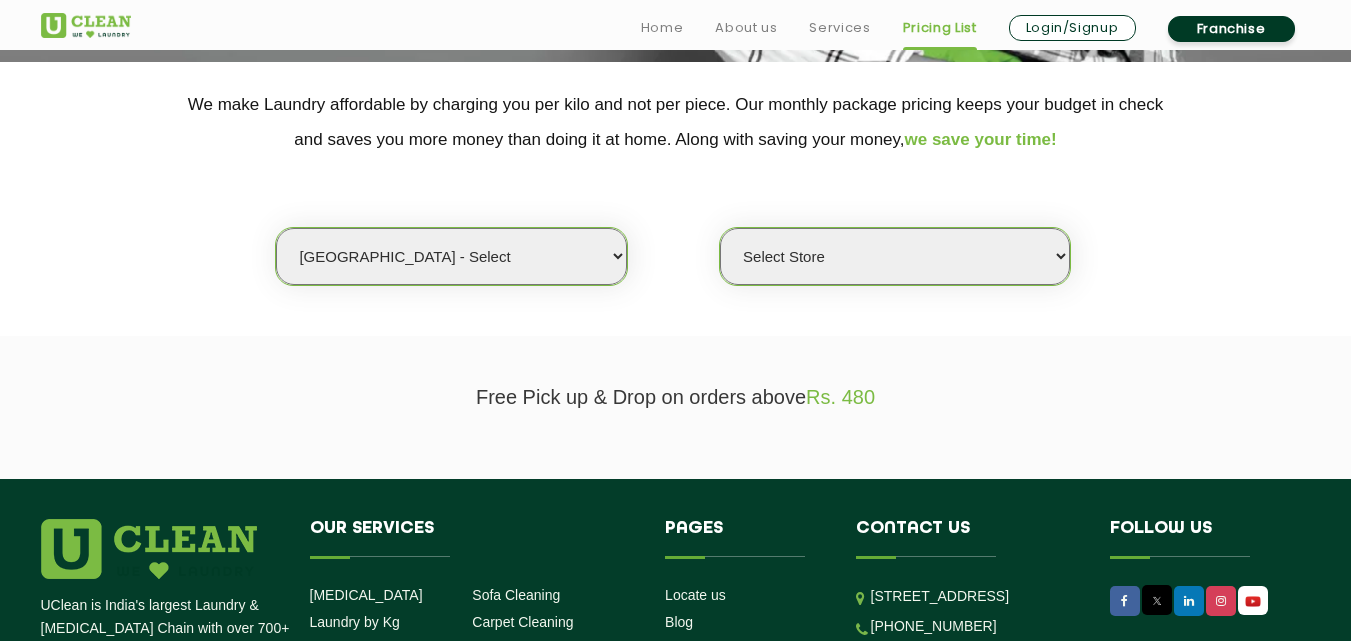 click on "Select city [GEOGRAPHIC_DATA] [GEOGRAPHIC_DATA] [GEOGRAPHIC_DATA] [GEOGRAPHIC_DATA] [GEOGRAPHIC_DATA] [GEOGRAPHIC_DATA] [GEOGRAPHIC_DATA] - [GEOGRAPHIC_DATA] Select [GEOGRAPHIC_DATA] [GEOGRAPHIC_DATA] [GEOGRAPHIC_DATA] [GEOGRAPHIC_DATA] [GEOGRAPHIC_DATA] [GEOGRAPHIC_DATA] [GEOGRAPHIC_DATA] [GEOGRAPHIC_DATA] [GEOGRAPHIC_DATA] [GEOGRAPHIC_DATA] [GEOGRAPHIC_DATA] [GEOGRAPHIC_DATA] [GEOGRAPHIC_DATA] [GEOGRAPHIC_DATA] [GEOGRAPHIC_DATA] [GEOGRAPHIC_DATA] [GEOGRAPHIC_DATA] [GEOGRAPHIC_DATA] [GEOGRAPHIC_DATA] [GEOGRAPHIC_DATA] [GEOGRAPHIC_DATA] [GEOGRAPHIC_DATA] [GEOGRAPHIC_DATA] [GEOGRAPHIC_DATA] [GEOGRAPHIC_DATA] [GEOGRAPHIC_DATA] [GEOGRAPHIC_DATA] [GEOGRAPHIC_DATA] [GEOGRAPHIC_DATA] [GEOGRAPHIC_DATA] [GEOGRAPHIC_DATA] [GEOGRAPHIC_DATA] [GEOGRAPHIC_DATA] [GEOGRAPHIC_DATA] [GEOGRAPHIC_DATA] [GEOGRAPHIC_DATA] [GEOGRAPHIC_DATA] [GEOGRAPHIC_DATA] [GEOGRAPHIC_DATA] [GEOGRAPHIC_DATA] [GEOGRAPHIC_DATA] [GEOGRAPHIC_DATA] [GEOGRAPHIC_DATA] [GEOGRAPHIC_DATA] [GEOGRAPHIC_DATA] [GEOGRAPHIC_DATA] [GEOGRAPHIC_DATA] [GEOGRAPHIC_DATA] [GEOGRAPHIC_DATA] [GEOGRAPHIC_DATA] [GEOGRAPHIC_DATA] [GEOGRAPHIC_DATA] [GEOGRAPHIC_DATA] [GEOGRAPHIC_DATA] [GEOGRAPHIC_DATA] [GEOGRAPHIC_DATA] [GEOGRAPHIC_DATA] [GEOGRAPHIC_DATA] [GEOGRAPHIC_DATA] [GEOGRAPHIC_DATA] [GEOGRAPHIC_DATA] [GEOGRAPHIC_DATA] [GEOGRAPHIC_DATA] [GEOGRAPHIC_DATA] [GEOGRAPHIC_DATA] [GEOGRAPHIC_DATA] [GEOGRAPHIC_DATA] [GEOGRAPHIC_DATA] [GEOGRAPHIC_DATA] [GEOGRAPHIC_DATA] [GEOGRAPHIC_DATA] [GEOGRAPHIC_DATA] [GEOGRAPHIC_DATA] [GEOGRAPHIC_DATA] [GEOGRAPHIC_DATA] [GEOGRAPHIC_DATA] [GEOGRAPHIC_DATA] [GEOGRAPHIC_DATA] - Select [GEOGRAPHIC_DATA] [GEOGRAPHIC_DATA] [GEOGRAPHIC_DATA] [GEOGRAPHIC_DATA] [GEOGRAPHIC_DATA] [GEOGRAPHIC_DATA] [GEOGRAPHIC_DATA] [GEOGRAPHIC_DATA] [GEOGRAPHIC_DATA] [GEOGRAPHIC_DATA] [GEOGRAPHIC_DATA] [GEOGRAPHIC_DATA] [GEOGRAPHIC_DATA] [GEOGRAPHIC_DATA] [GEOGRAPHIC_DATA] [GEOGRAPHIC_DATA] [GEOGRAPHIC_DATA] [GEOGRAPHIC_DATA] [GEOGRAPHIC_DATA] [GEOGRAPHIC_DATA] [GEOGRAPHIC_DATA] [GEOGRAPHIC_DATA] [GEOGRAPHIC_DATA] [GEOGRAPHIC_DATA] [GEOGRAPHIC_DATA] [GEOGRAPHIC_DATA] [GEOGRAPHIC_DATA] [GEOGRAPHIC_DATA] [GEOGRAPHIC_DATA] [GEOGRAPHIC_DATA] [GEOGRAPHIC_DATA] [GEOGRAPHIC_DATA]" at bounding box center (451, 256) 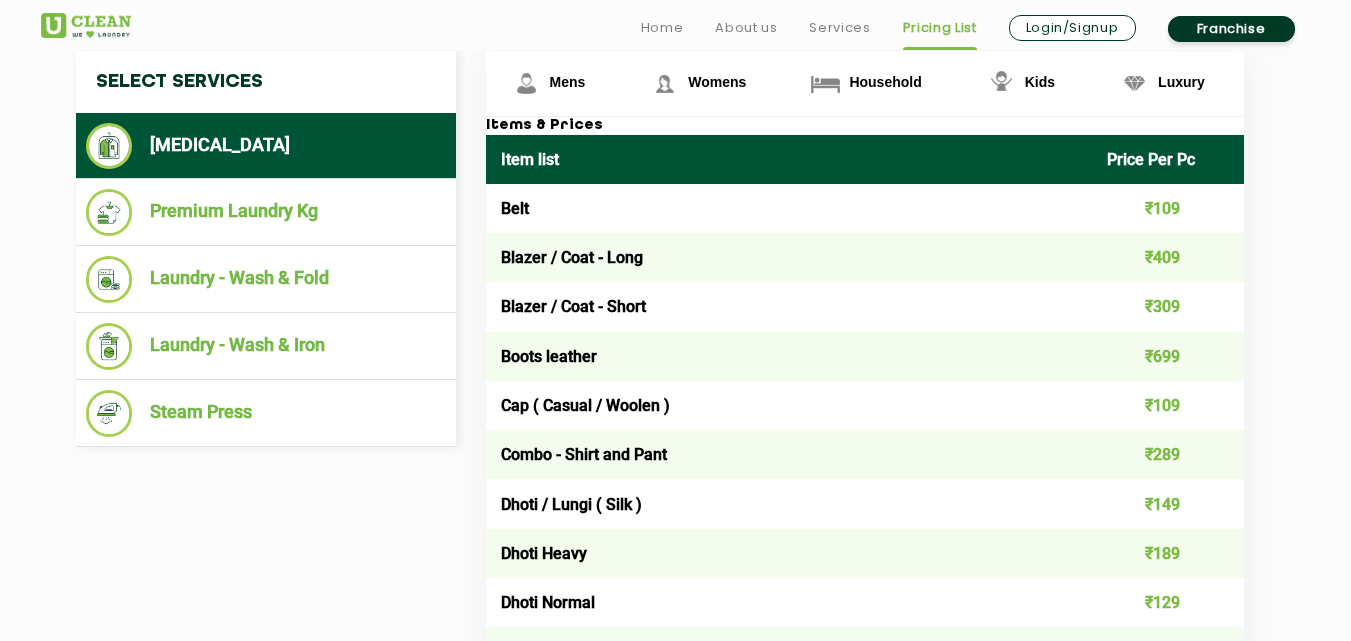 scroll, scrollTop: 800, scrollLeft: 0, axis: vertical 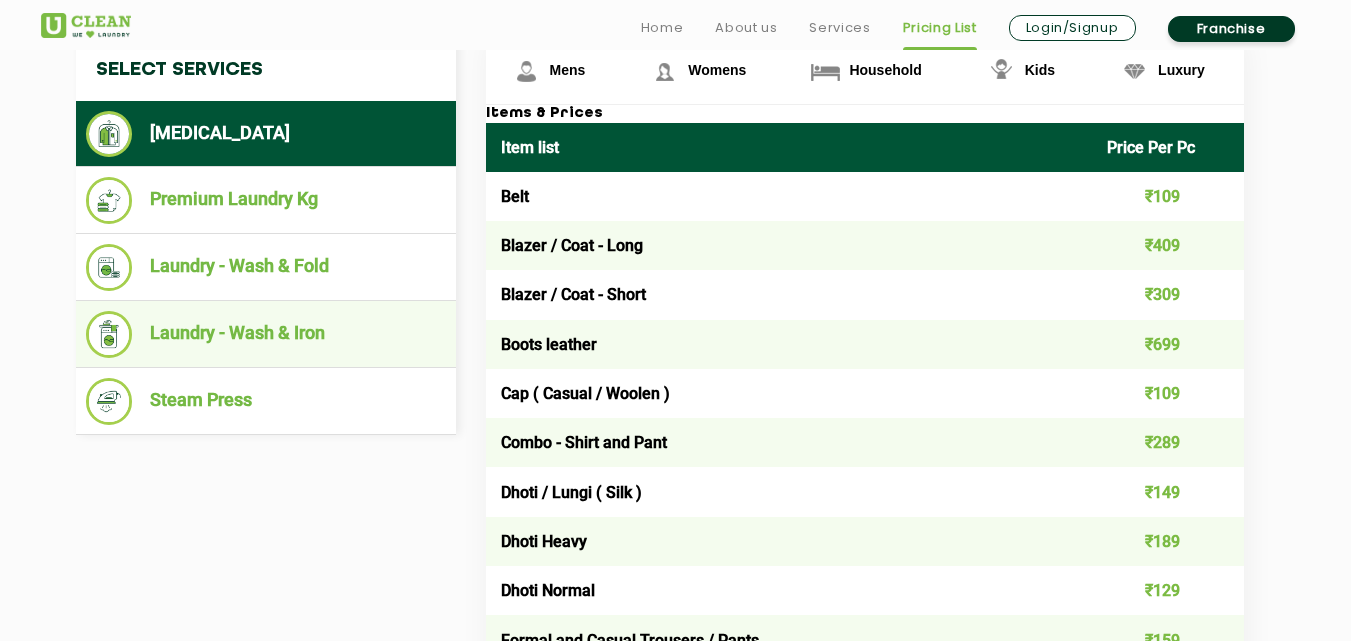 click on "Laundry - Wash & Iron" at bounding box center [266, 334] 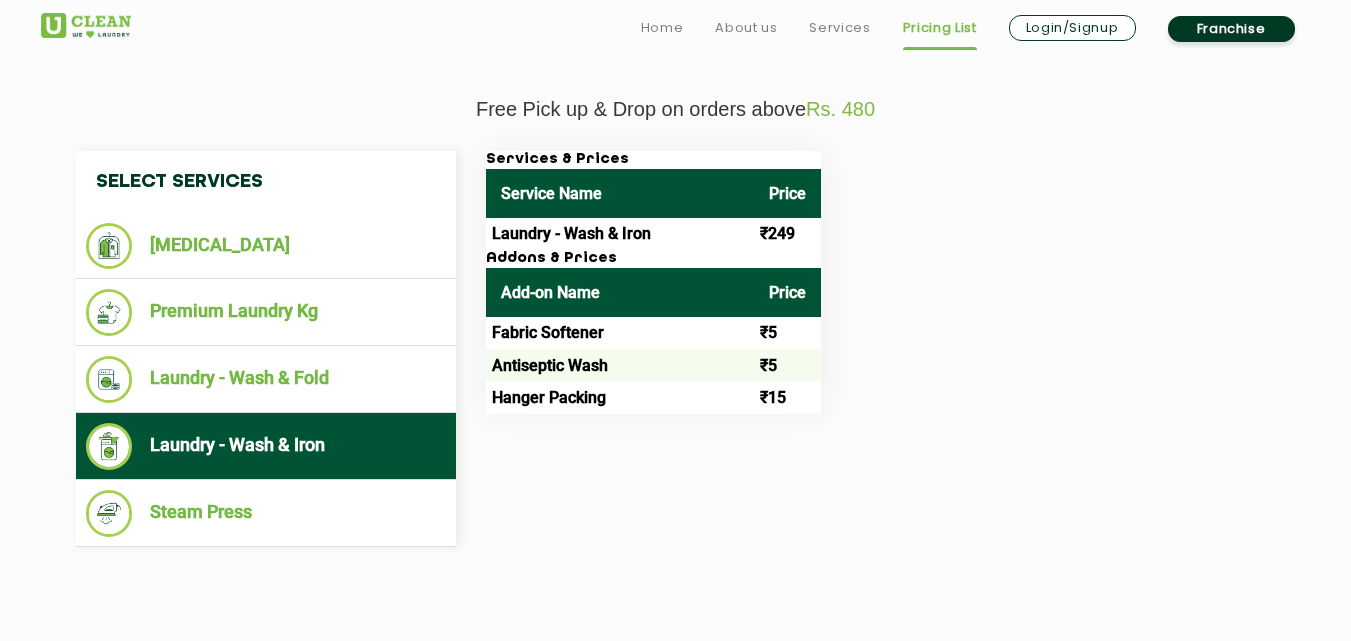 scroll, scrollTop: 700, scrollLeft: 0, axis: vertical 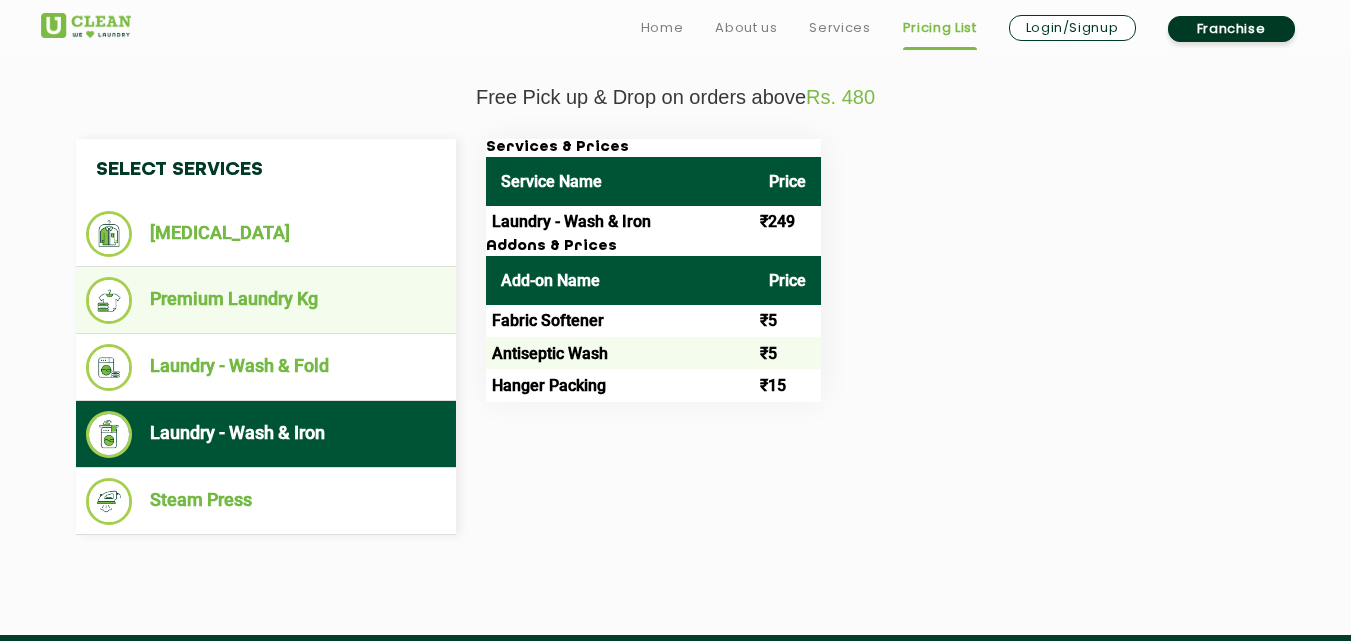 click on "Premium Laundry Kg" at bounding box center (266, 300) 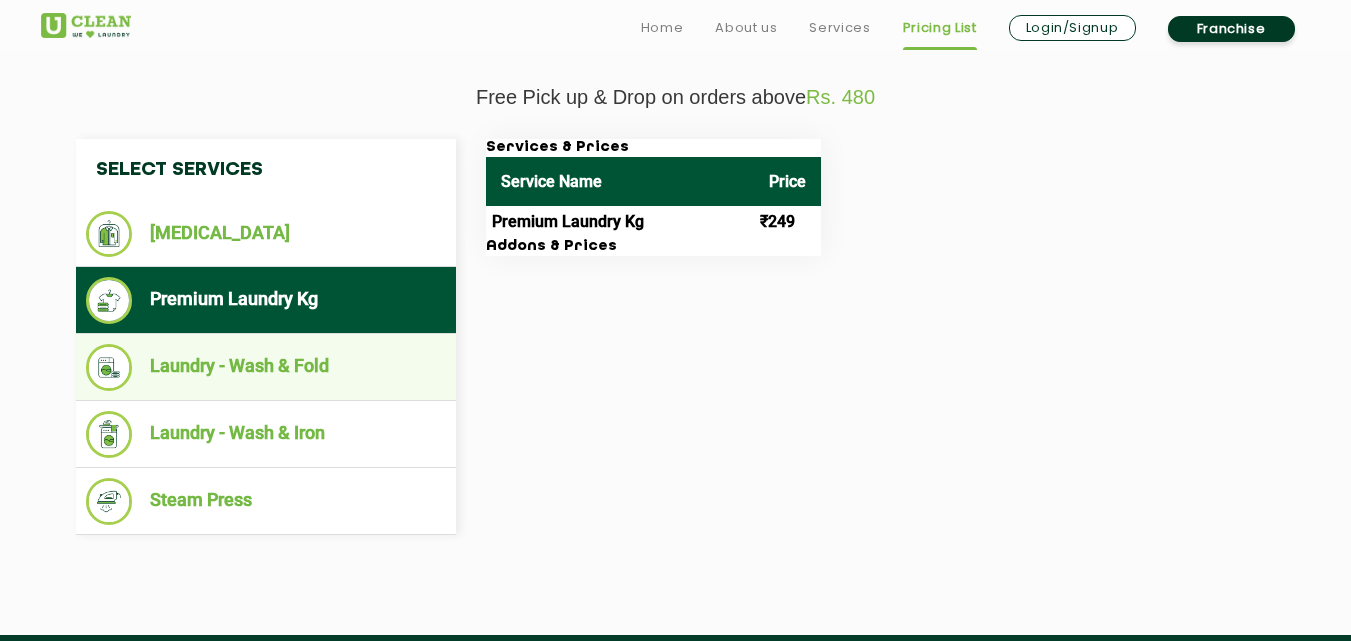 click on "Laundry - Wash & Fold" at bounding box center (266, 367) 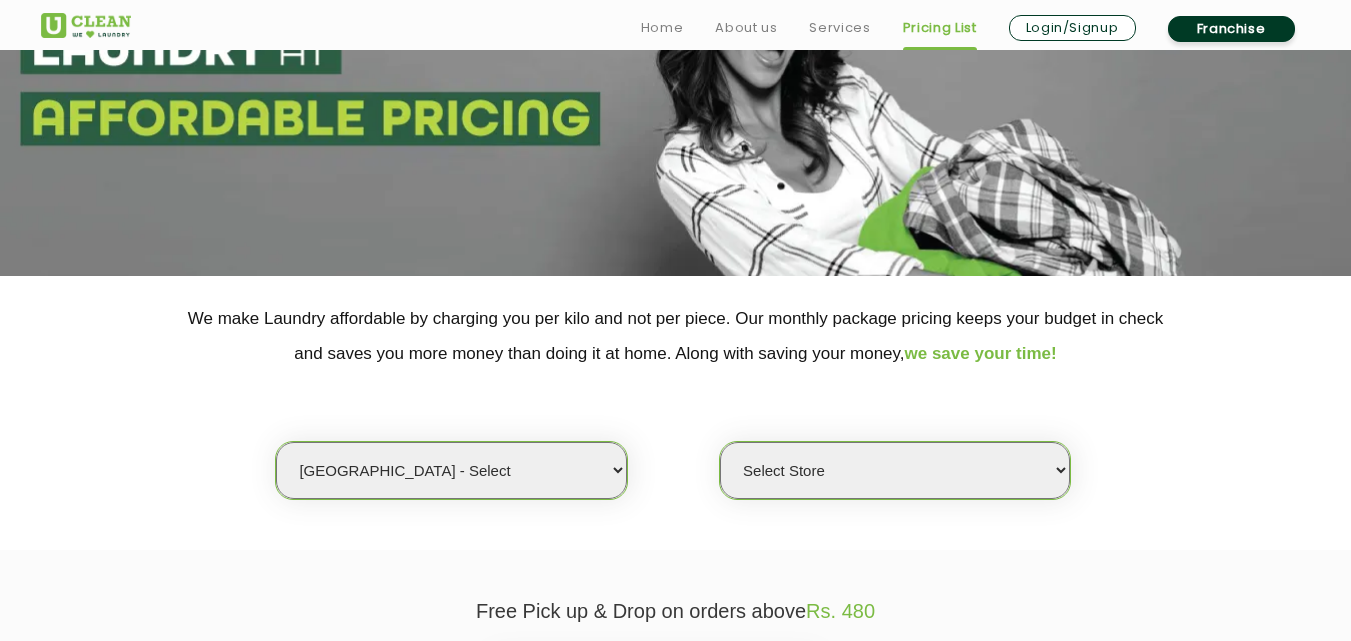 scroll, scrollTop: 300, scrollLeft: 0, axis: vertical 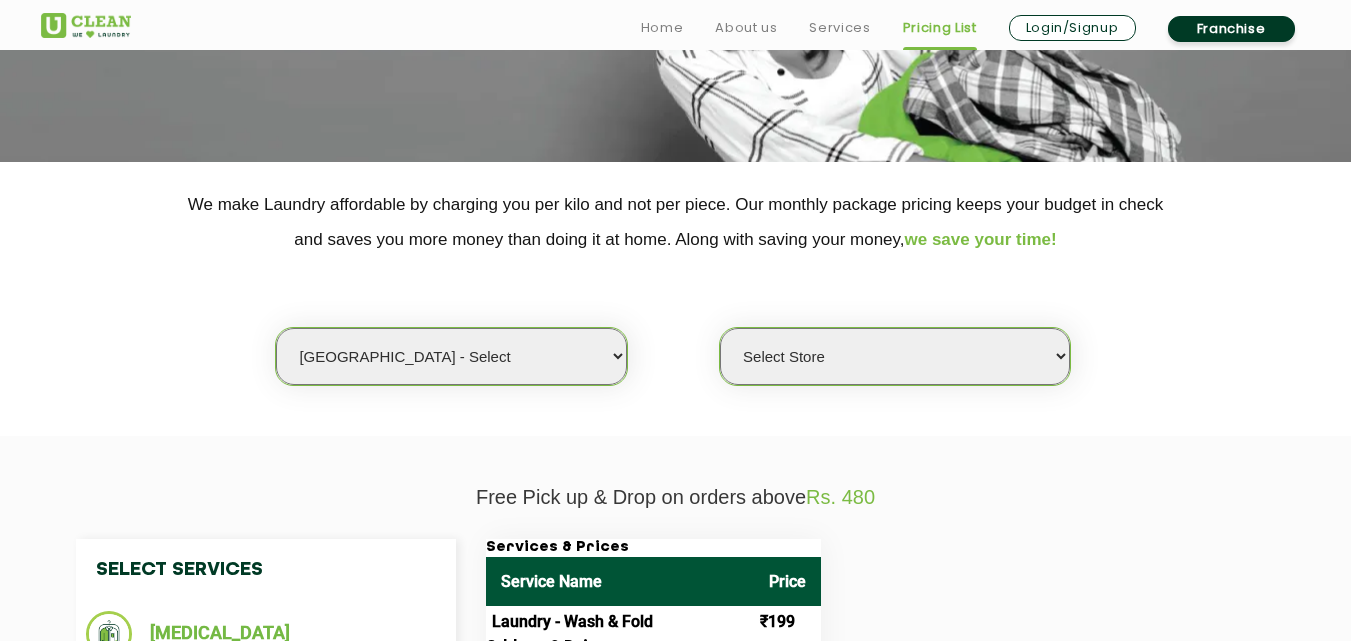 click on "Select Store UClean Select Bandra" at bounding box center (895, 356) 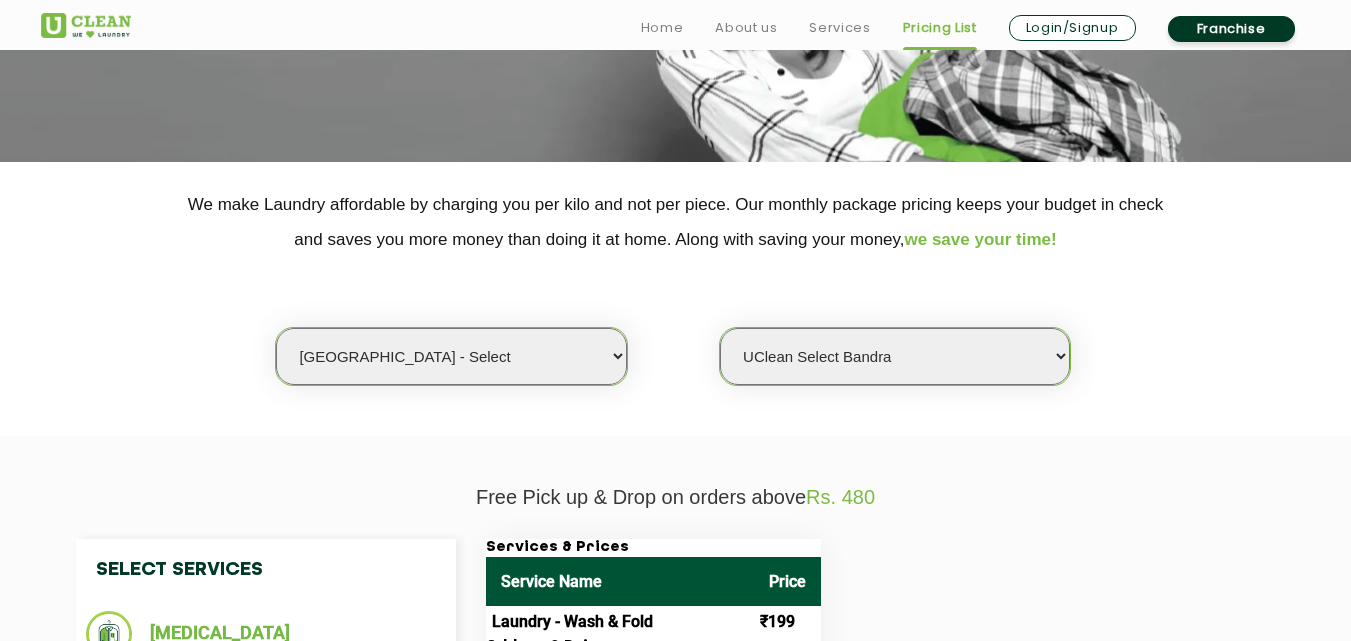 click on "Select Store UClean Select Bandra" at bounding box center [895, 356] 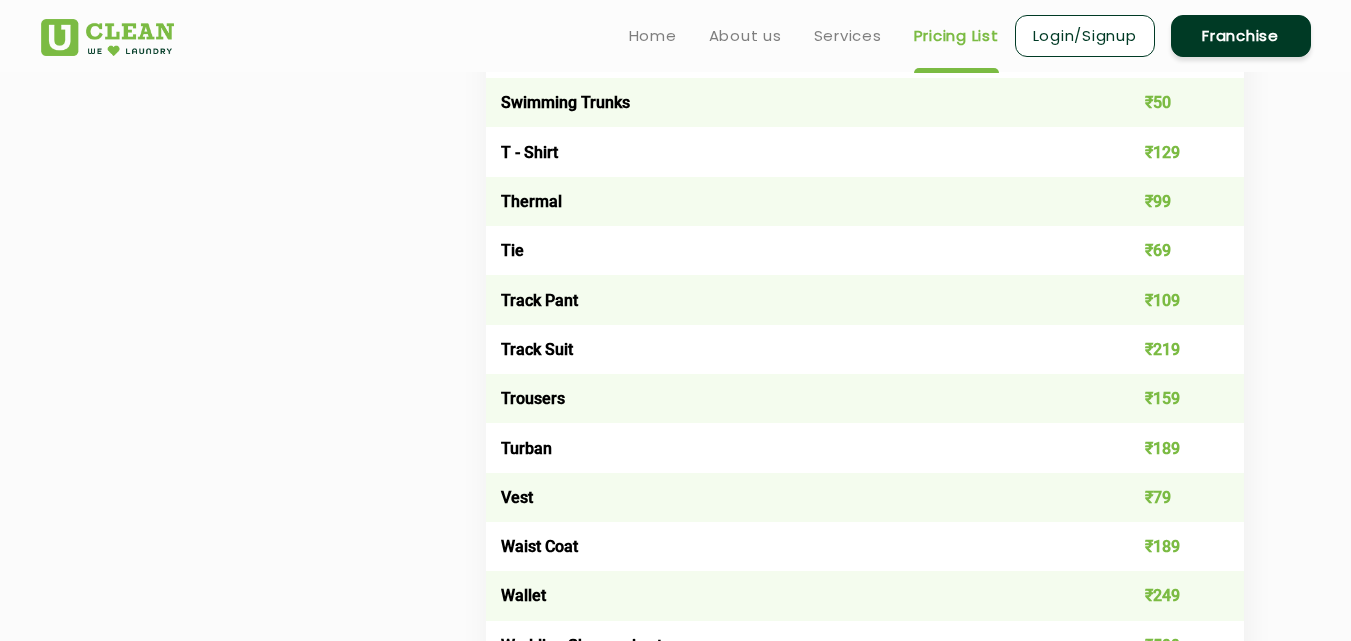scroll, scrollTop: 3500, scrollLeft: 0, axis: vertical 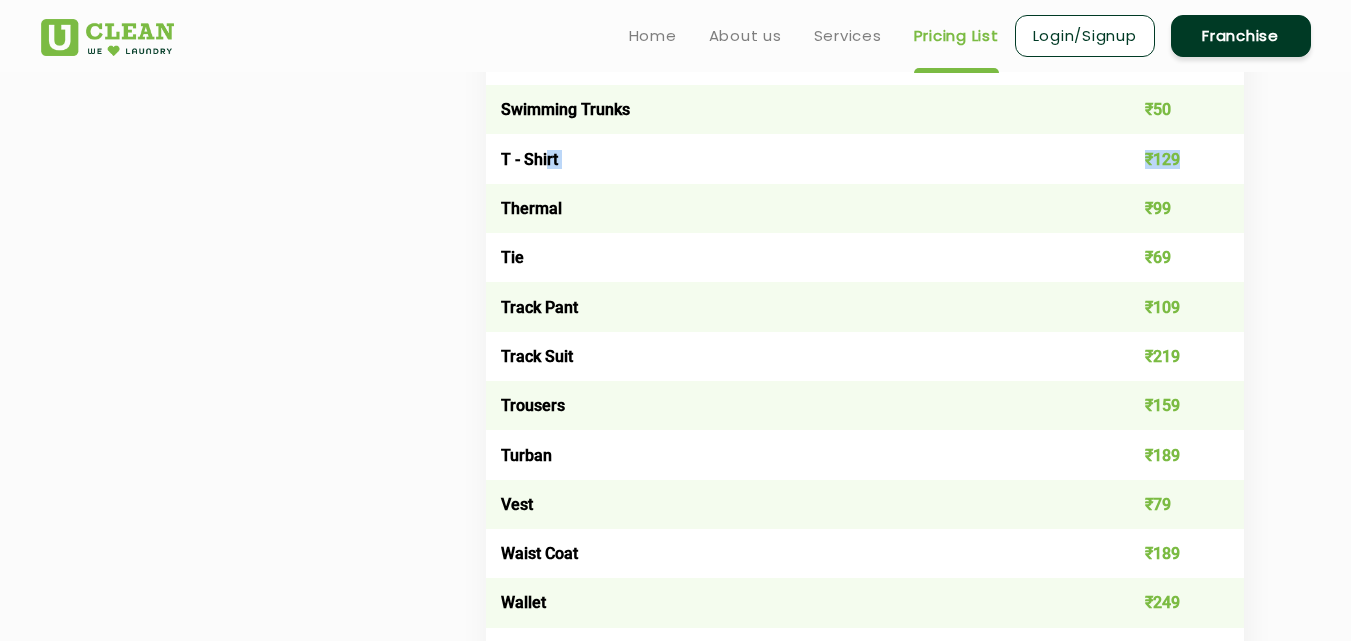 drag, startPoint x: 545, startPoint y: 162, endPoint x: 1178, endPoint y: 152, distance: 633.079 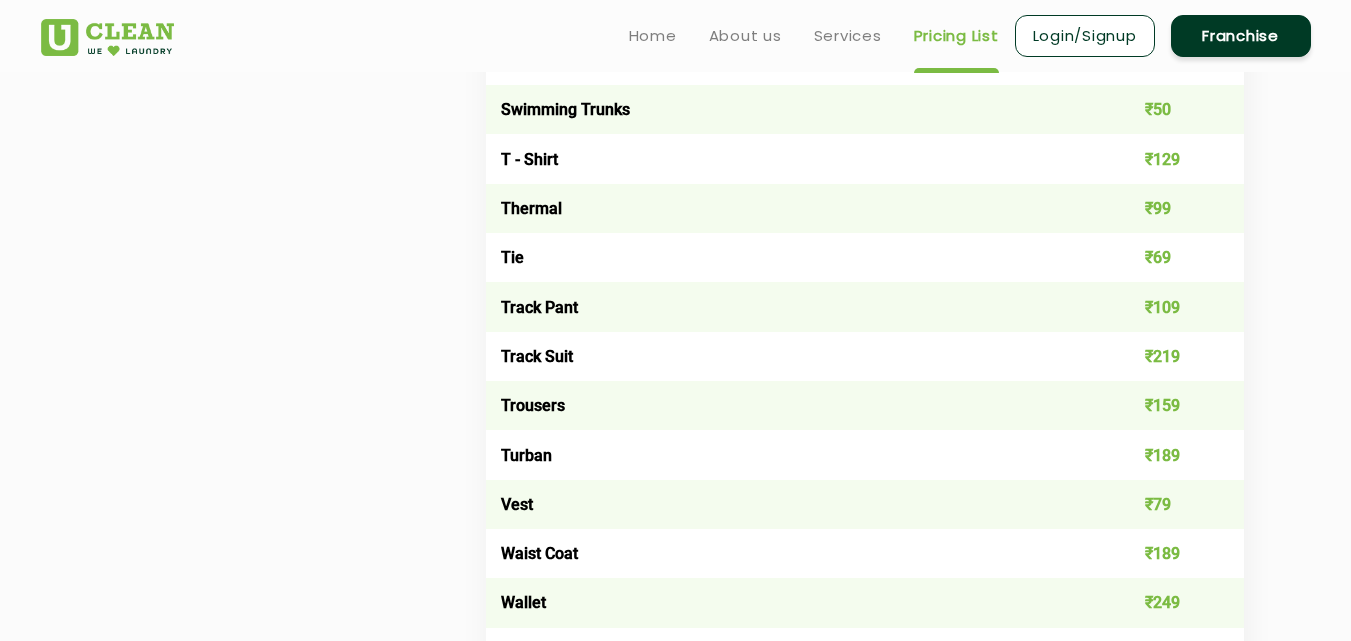 click on "Trousers" at bounding box center [789, 405] 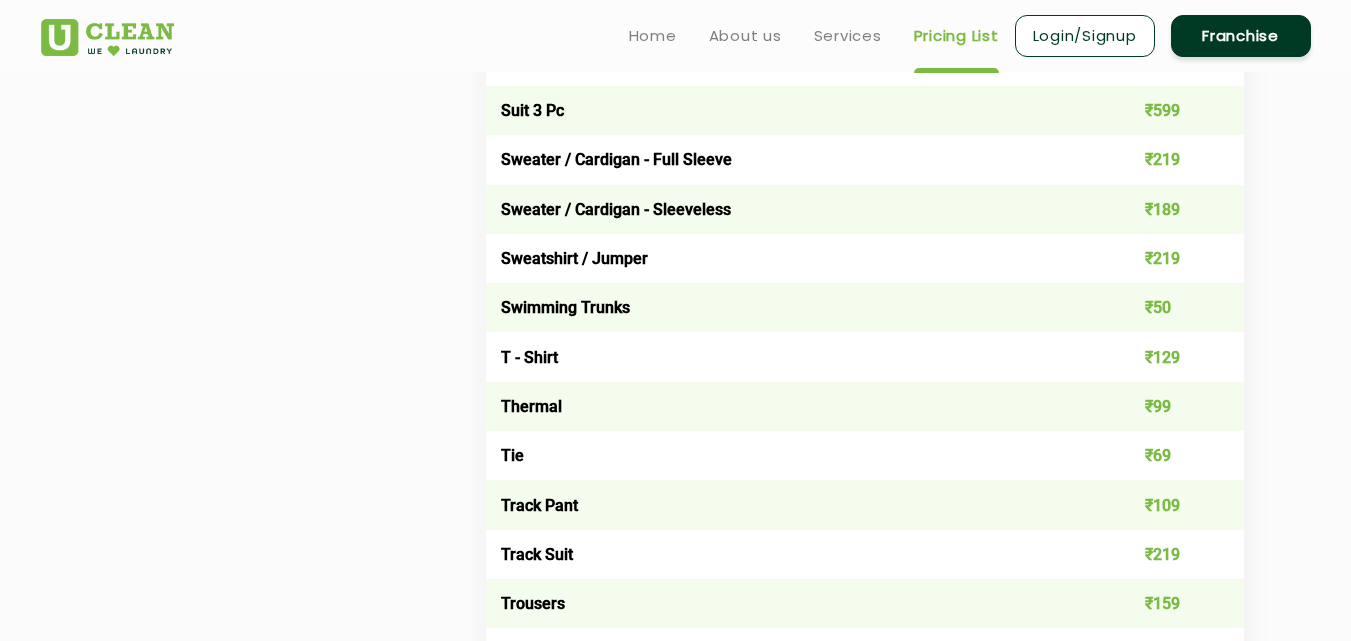 scroll, scrollTop: 3300, scrollLeft: 0, axis: vertical 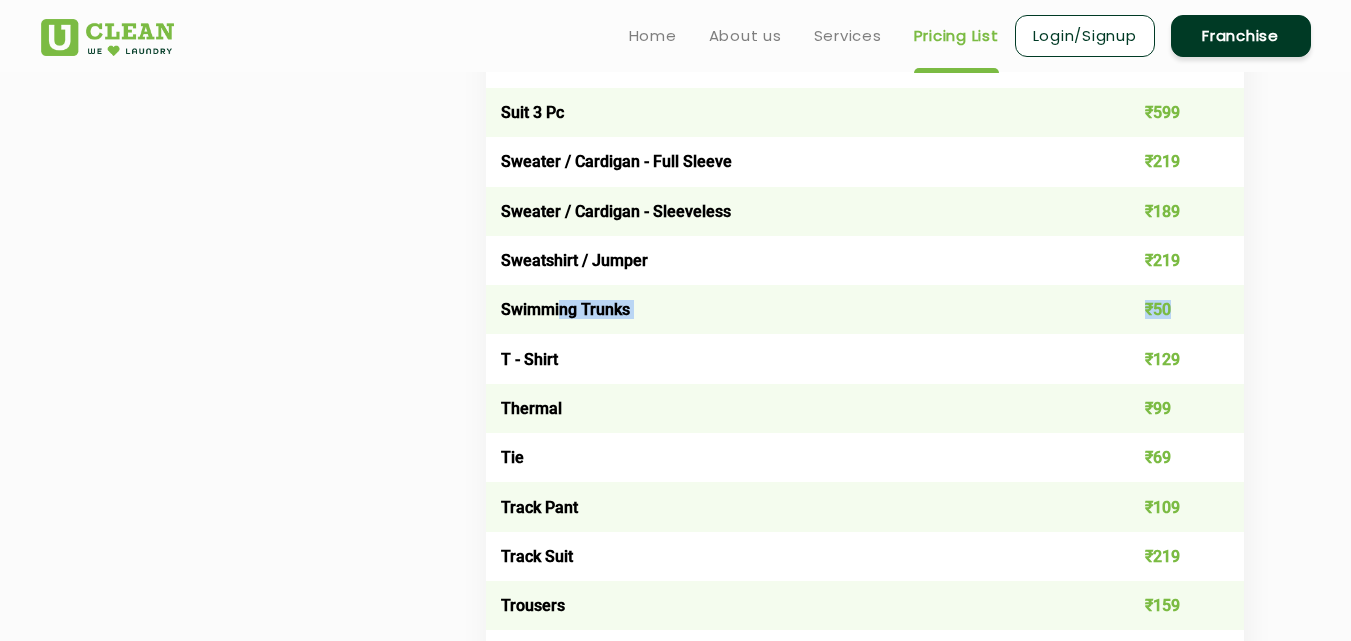 drag, startPoint x: 559, startPoint y: 311, endPoint x: 1199, endPoint y: 333, distance: 640.378 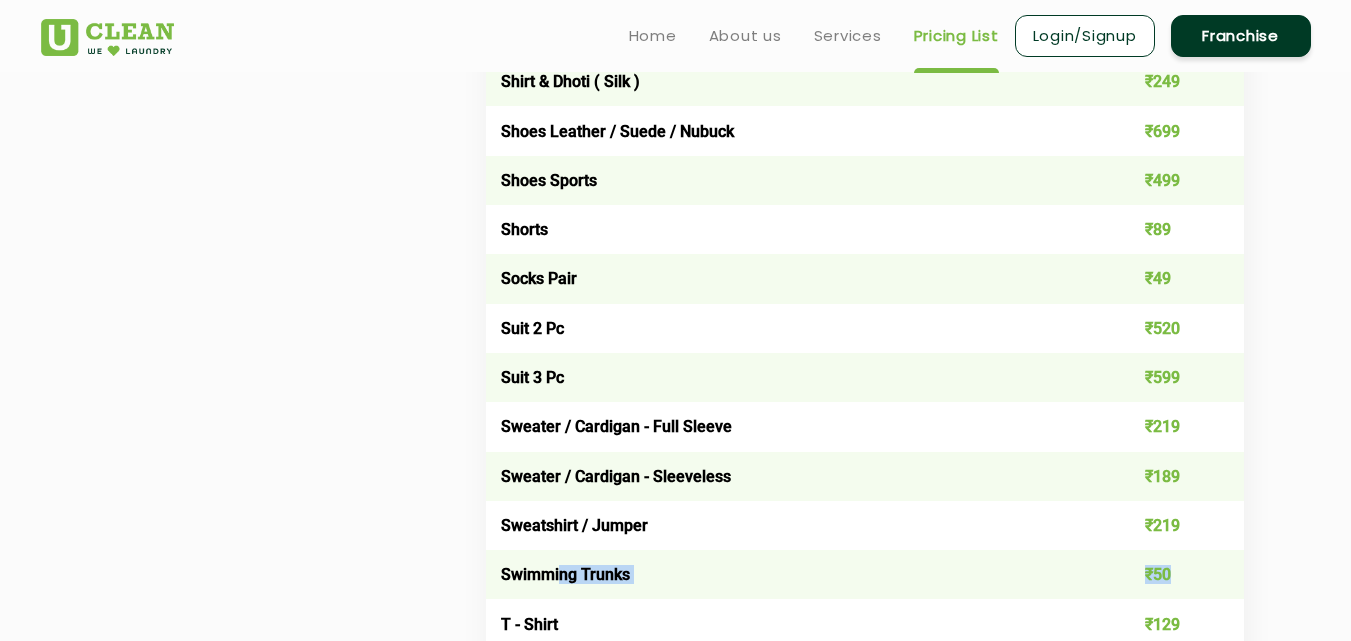 scroll, scrollTop: 3000, scrollLeft: 0, axis: vertical 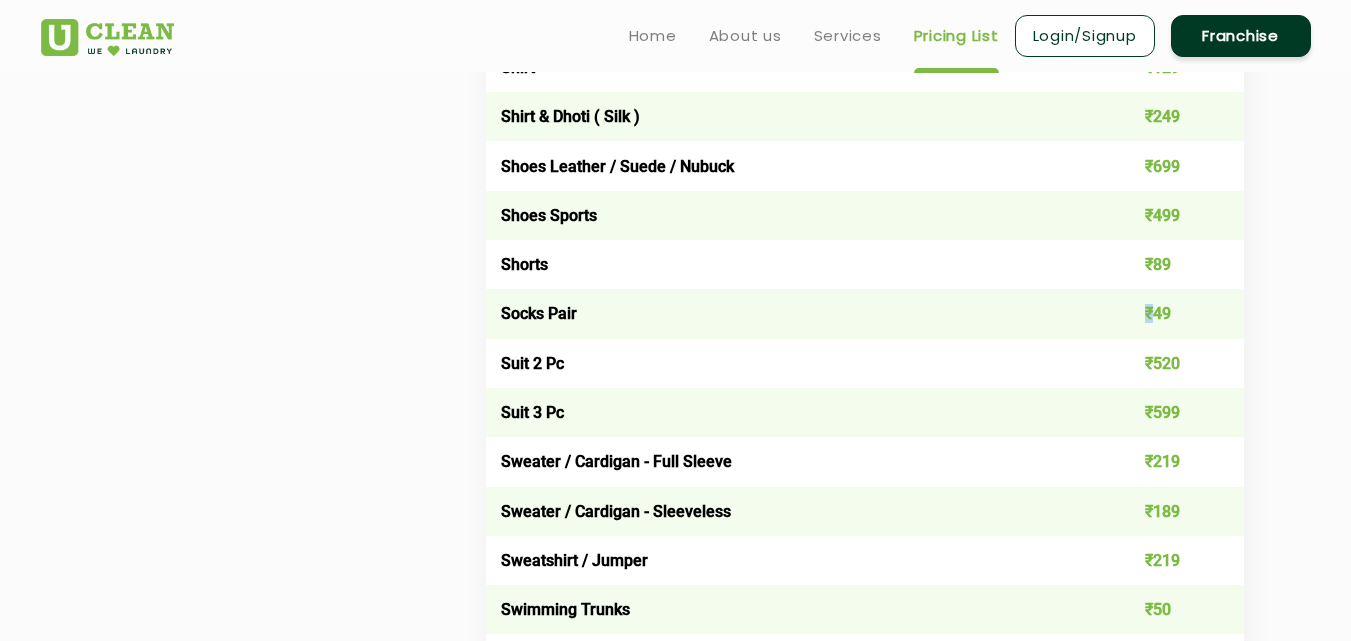 drag, startPoint x: 574, startPoint y: 313, endPoint x: 1154, endPoint y: 307, distance: 580.031 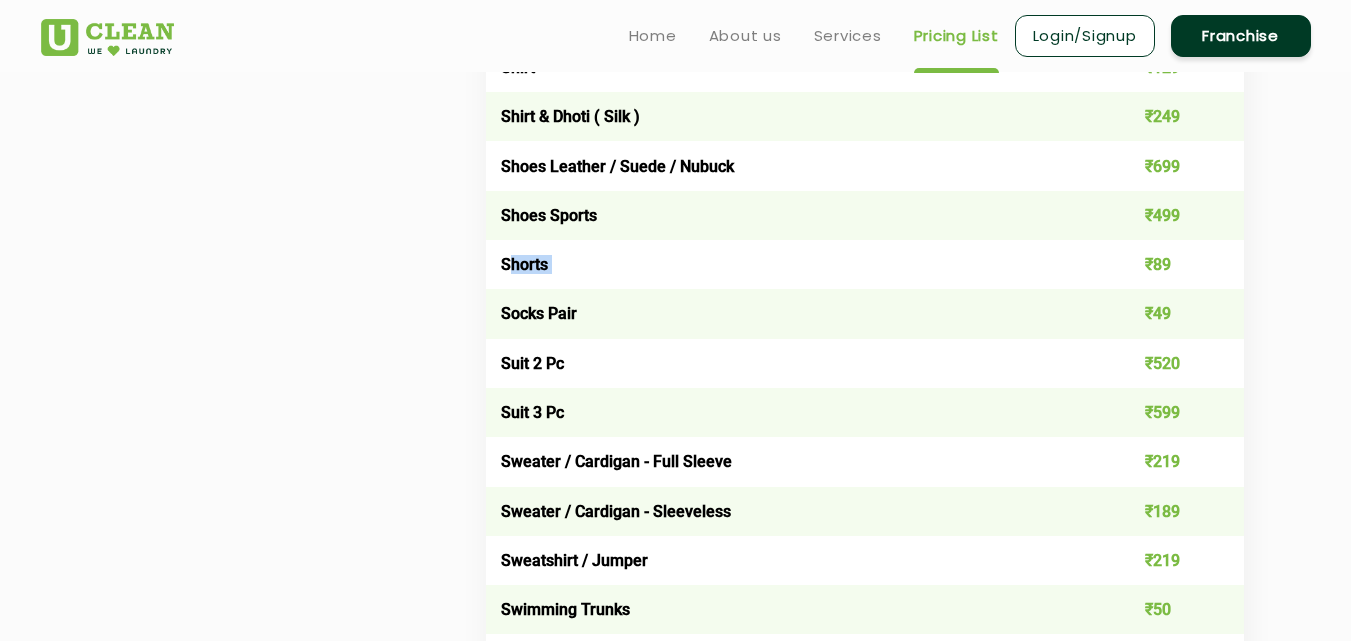 drag, startPoint x: 508, startPoint y: 252, endPoint x: 1139, endPoint y: 277, distance: 631.49506 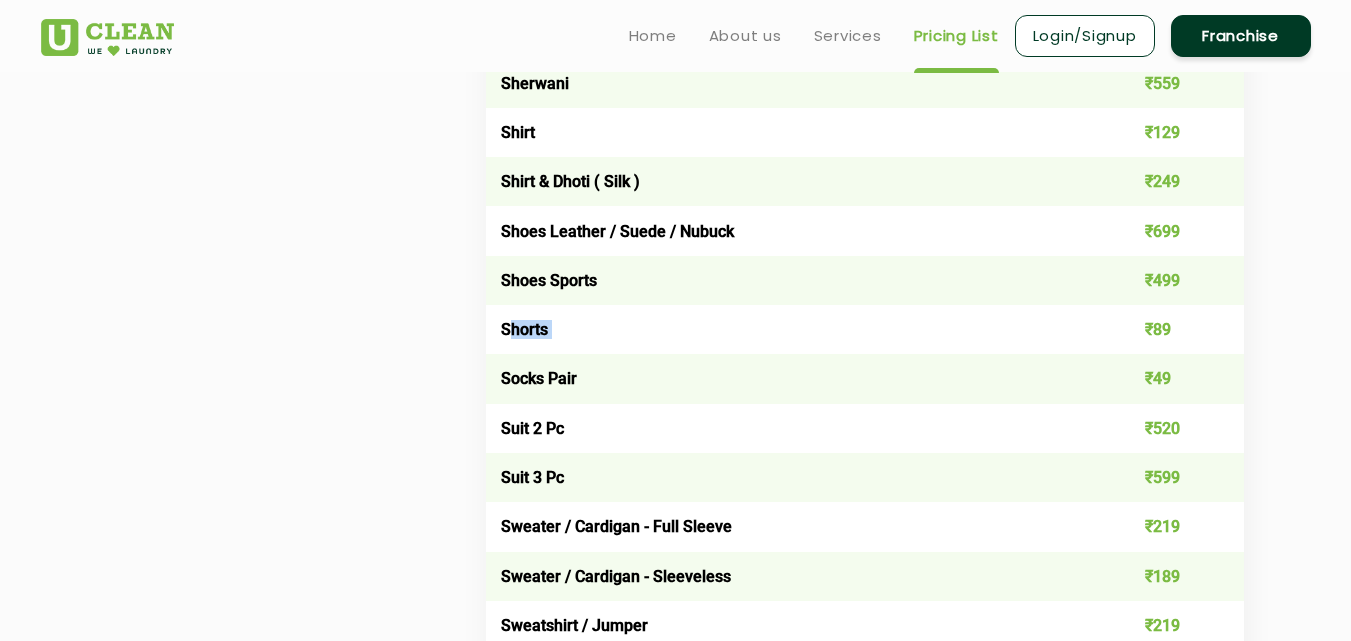scroll, scrollTop: 2900, scrollLeft: 0, axis: vertical 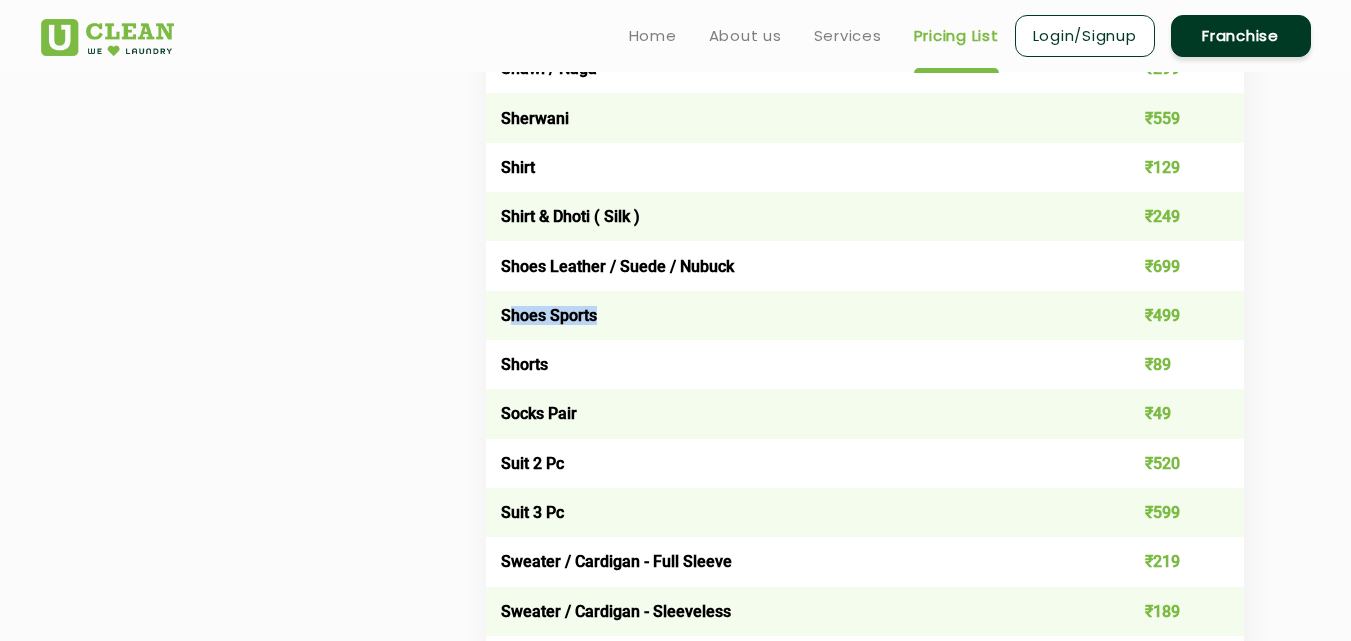 drag, startPoint x: 509, startPoint y: 314, endPoint x: 744, endPoint y: 317, distance: 235.01915 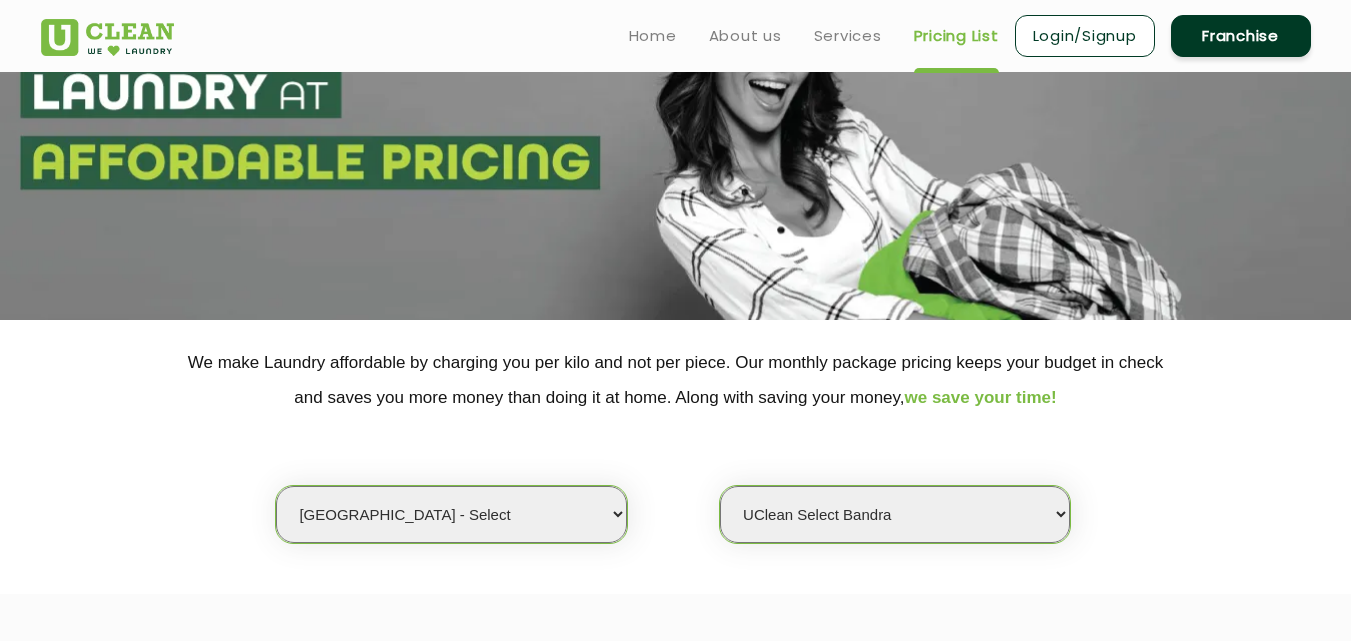 scroll, scrollTop: 0, scrollLeft: 0, axis: both 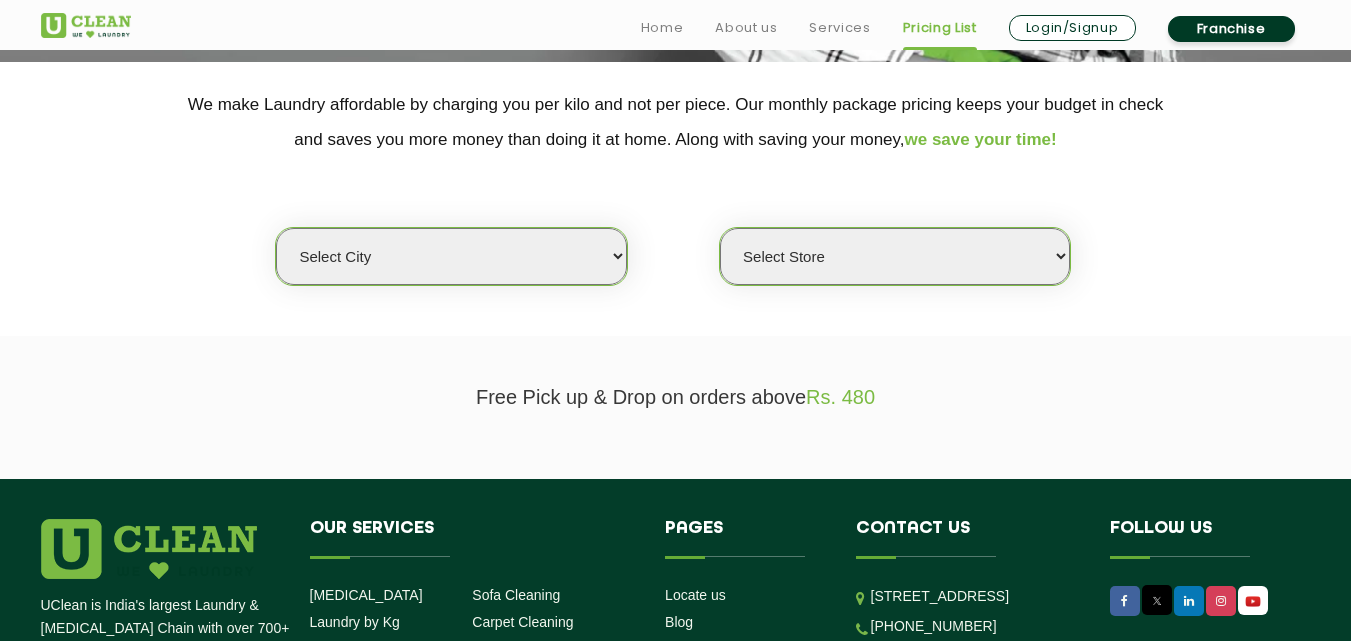 click on "Select city [GEOGRAPHIC_DATA] [GEOGRAPHIC_DATA] [GEOGRAPHIC_DATA] [GEOGRAPHIC_DATA] [GEOGRAPHIC_DATA] [GEOGRAPHIC_DATA] [GEOGRAPHIC_DATA] - [GEOGRAPHIC_DATA] Select [GEOGRAPHIC_DATA] [GEOGRAPHIC_DATA] [GEOGRAPHIC_DATA] [GEOGRAPHIC_DATA] [GEOGRAPHIC_DATA] [GEOGRAPHIC_DATA] [GEOGRAPHIC_DATA] [GEOGRAPHIC_DATA] [GEOGRAPHIC_DATA] [GEOGRAPHIC_DATA] [GEOGRAPHIC_DATA] [GEOGRAPHIC_DATA] [GEOGRAPHIC_DATA] [GEOGRAPHIC_DATA] [GEOGRAPHIC_DATA] [GEOGRAPHIC_DATA] [GEOGRAPHIC_DATA] [GEOGRAPHIC_DATA] [GEOGRAPHIC_DATA] [GEOGRAPHIC_DATA] [GEOGRAPHIC_DATA] [GEOGRAPHIC_DATA] [GEOGRAPHIC_DATA] [GEOGRAPHIC_DATA] [GEOGRAPHIC_DATA] [GEOGRAPHIC_DATA] [GEOGRAPHIC_DATA] [GEOGRAPHIC_DATA] [GEOGRAPHIC_DATA] [GEOGRAPHIC_DATA] [GEOGRAPHIC_DATA] [GEOGRAPHIC_DATA] [GEOGRAPHIC_DATA] [GEOGRAPHIC_DATA] [GEOGRAPHIC_DATA] [GEOGRAPHIC_DATA] [GEOGRAPHIC_DATA] [GEOGRAPHIC_DATA] [GEOGRAPHIC_DATA] [GEOGRAPHIC_DATA] [GEOGRAPHIC_DATA] [GEOGRAPHIC_DATA] [GEOGRAPHIC_DATA] [GEOGRAPHIC_DATA] [GEOGRAPHIC_DATA] [GEOGRAPHIC_DATA] [GEOGRAPHIC_DATA] [GEOGRAPHIC_DATA] [GEOGRAPHIC_DATA] [GEOGRAPHIC_DATA] [GEOGRAPHIC_DATA] [GEOGRAPHIC_DATA] [GEOGRAPHIC_DATA] [GEOGRAPHIC_DATA] [GEOGRAPHIC_DATA] [GEOGRAPHIC_DATA] [GEOGRAPHIC_DATA] [GEOGRAPHIC_DATA] [GEOGRAPHIC_DATA] [GEOGRAPHIC_DATA] [GEOGRAPHIC_DATA] [GEOGRAPHIC_DATA] [GEOGRAPHIC_DATA] [GEOGRAPHIC_DATA] [GEOGRAPHIC_DATA] [GEOGRAPHIC_DATA] [GEOGRAPHIC_DATA] [GEOGRAPHIC_DATA] [GEOGRAPHIC_DATA] [GEOGRAPHIC_DATA] [GEOGRAPHIC_DATA] [GEOGRAPHIC_DATA] [GEOGRAPHIC_DATA] [GEOGRAPHIC_DATA] [GEOGRAPHIC_DATA] [GEOGRAPHIC_DATA] [GEOGRAPHIC_DATA] [GEOGRAPHIC_DATA] - Select [GEOGRAPHIC_DATA] [GEOGRAPHIC_DATA] [GEOGRAPHIC_DATA] [GEOGRAPHIC_DATA] [GEOGRAPHIC_DATA] [GEOGRAPHIC_DATA] [GEOGRAPHIC_DATA] [GEOGRAPHIC_DATA] [GEOGRAPHIC_DATA] [GEOGRAPHIC_DATA] [GEOGRAPHIC_DATA] [GEOGRAPHIC_DATA] [GEOGRAPHIC_DATA] [GEOGRAPHIC_DATA] [GEOGRAPHIC_DATA] [GEOGRAPHIC_DATA] [GEOGRAPHIC_DATA] [GEOGRAPHIC_DATA] [GEOGRAPHIC_DATA] [GEOGRAPHIC_DATA] [GEOGRAPHIC_DATA] [GEOGRAPHIC_DATA] [GEOGRAPHIC_DATA] [GEOGRAPHIC_DATA] [GEOGRAPHIC_DATA] [GEOGRAPHIC_DATA] [GEOGRAPHIC_DATA] [GEOGRAPHIC_DATA] [GEOGRAPHIC_DATA] [GEOGRAPHIC_DATA] [GEOGRAPHIC_DATA] [GEOGRAPHIC_DATA]" at bounding box center (451, 256) 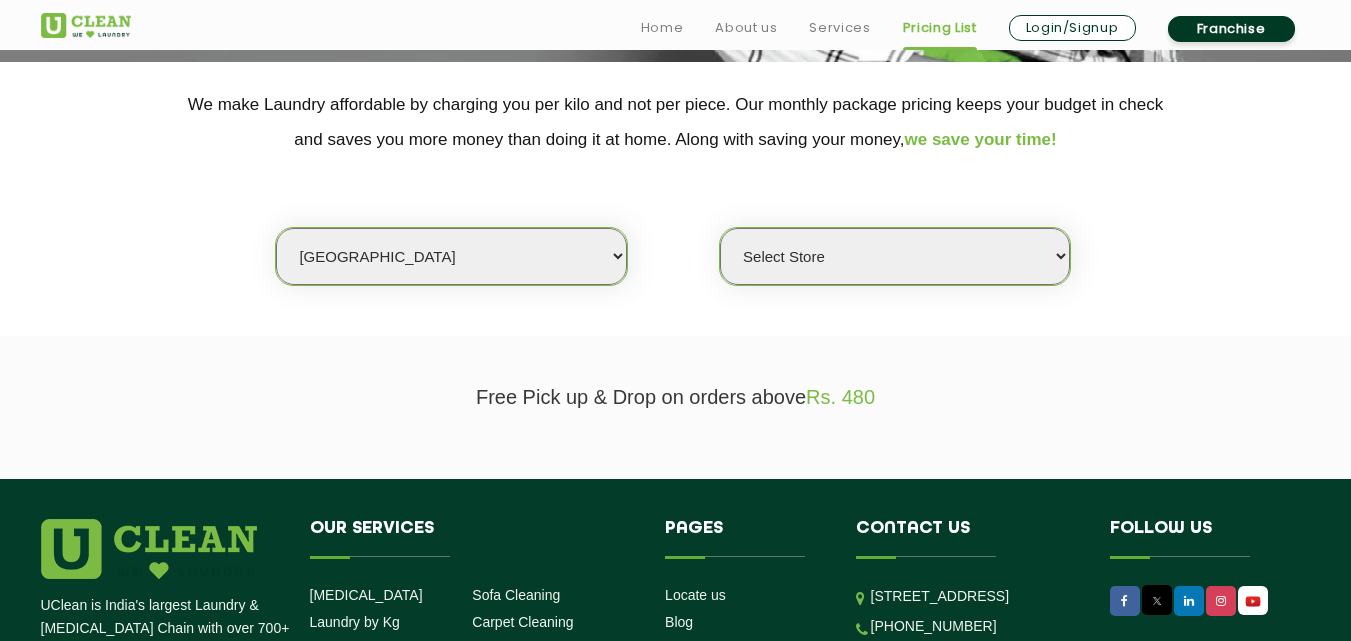 click on "Select city Aalo Agartala Agra Ahmedabad Akola Aligarh Alwar - UClean Select Amravati Aurangabad Ayodhya Bahadurgarh Bahraich Baleswar Baramulla Bareilly Barmer Barpeta Bathinda Belgaum Bengaluru Berhampur Bettiah Bhagalpur Bhilwara Bhiwadi Bhopal Bhubaneshwar Bidar Bikaner Bilaspur Bokaro Bongaigaon Chandigarh Chennai Chitrakoot Cochin Coimbatore Cooch Behar Coonoor Daman Danapur Darrang Daudnagar Dehradun Delhi Deoghar Dhanbad Dharwad Dhule Dibrugarh Digboi Dimapur Dindigul Duliajan Ellenabad Erode Faridabad Gandhidham Gandhinagar Garia Ghaziabad Goa Gohana Gonda Gorakhpur Gurugram Guwahati Gwalior Haldwani Hamirpur Hanumangarh Haridwar Hingoli Hojai Howrah Hubli Hyderabad Imphal Indore Itanagar Jagdalpur Jagraon Jaipur Jaipur - Select Jammu Jamshedpur Jehanabad Jhansi Jodhpur Jorhat Kaithal Kakinada Kanpur Kargil Karimganj Kathmandu Kharupetia Khopoli Kochi Kohima Kokapet Kokrajhar Kolhapur Kolkata Kota Kotdwar Krishnanagar Kundli Kurnool Latur Leh Longding Lower Subansiri Lucknow Ludhiana Madurai Manali" at bounding box center [451, 256] 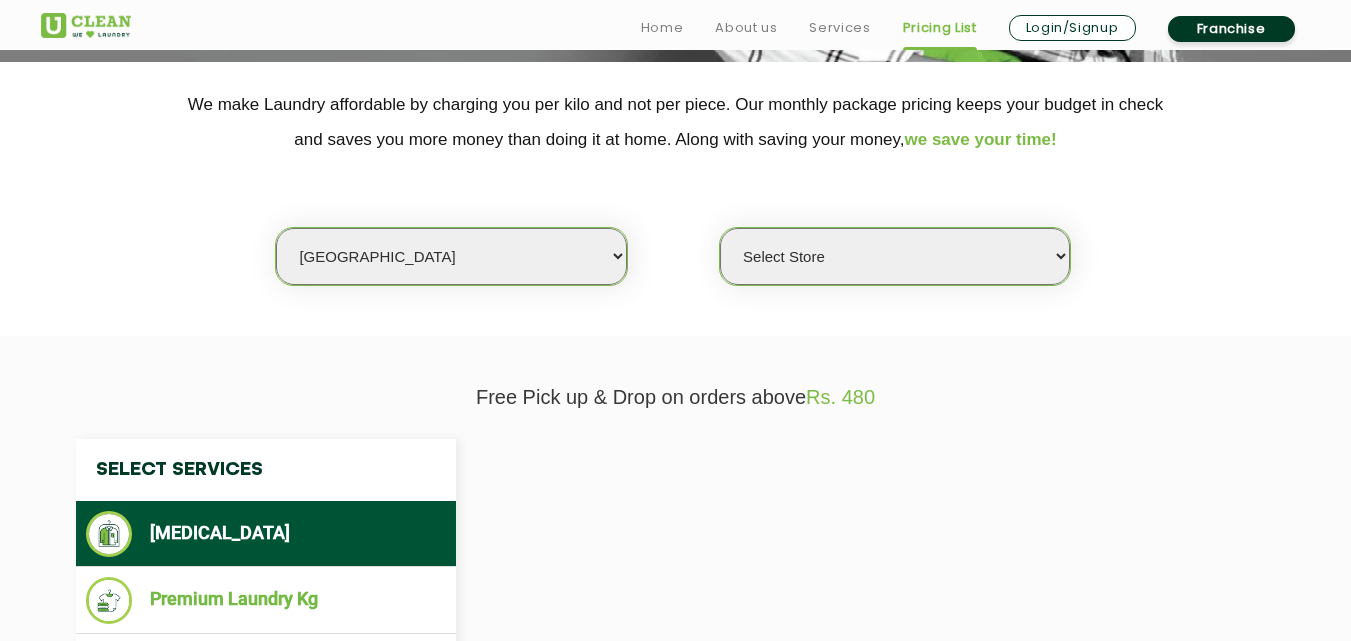 select on "0" 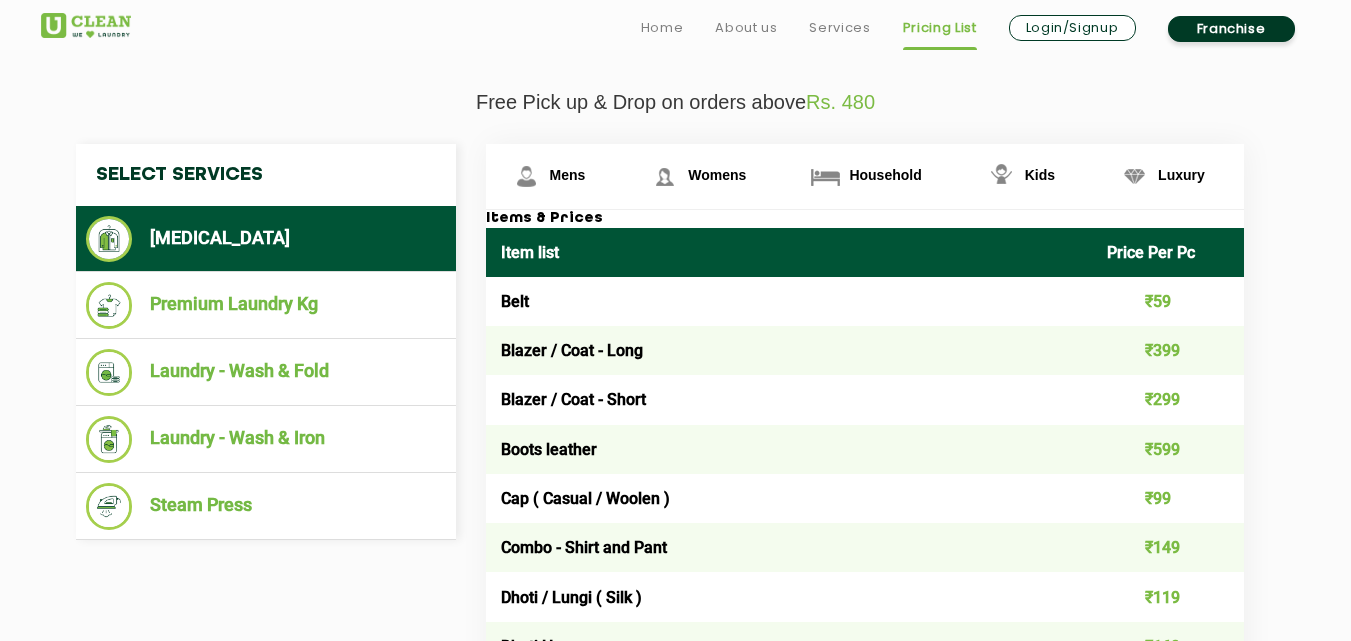 scroll, scrollTop: 700, scrollLeft: 0, axis: vertical 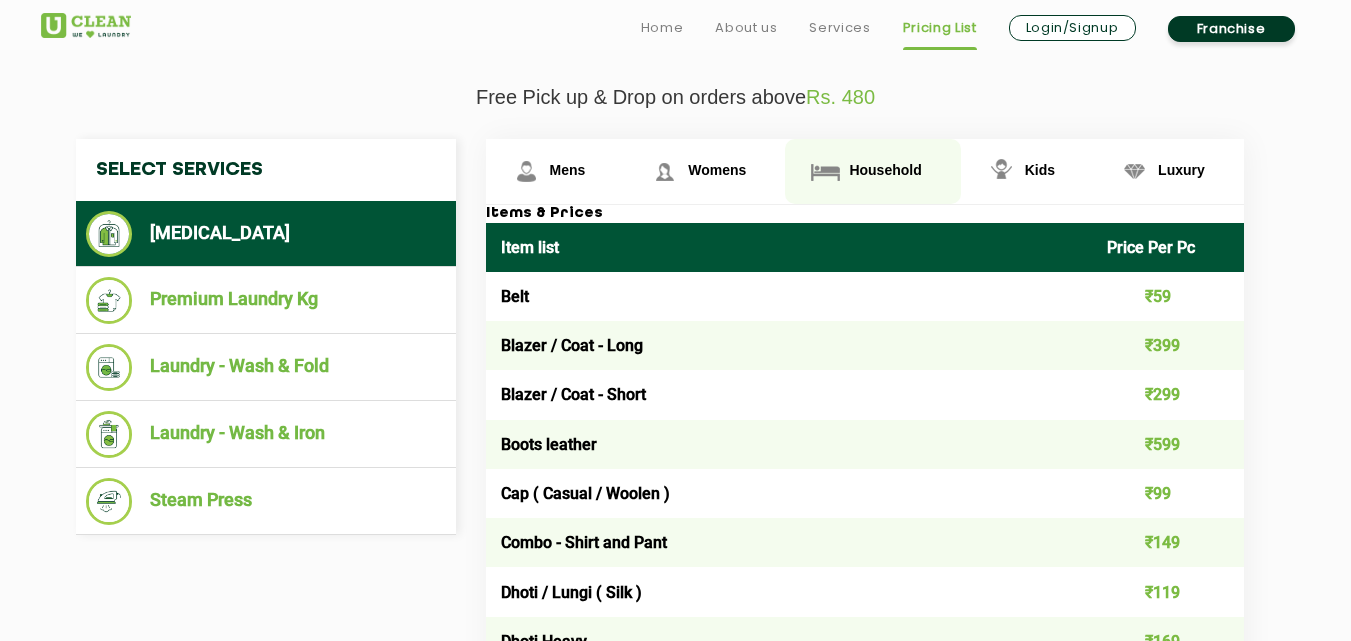 click on "Household" at bounding box center [568, 170] 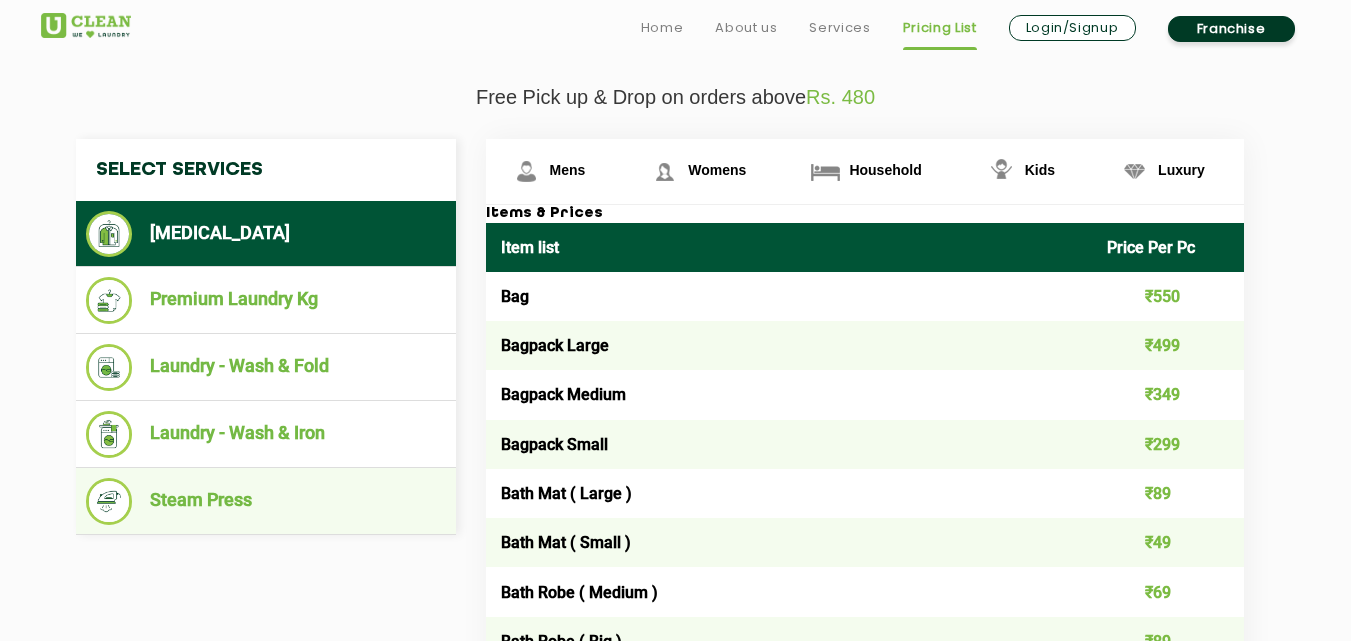 click on "Steam Press" at bounding box center [266, 501] 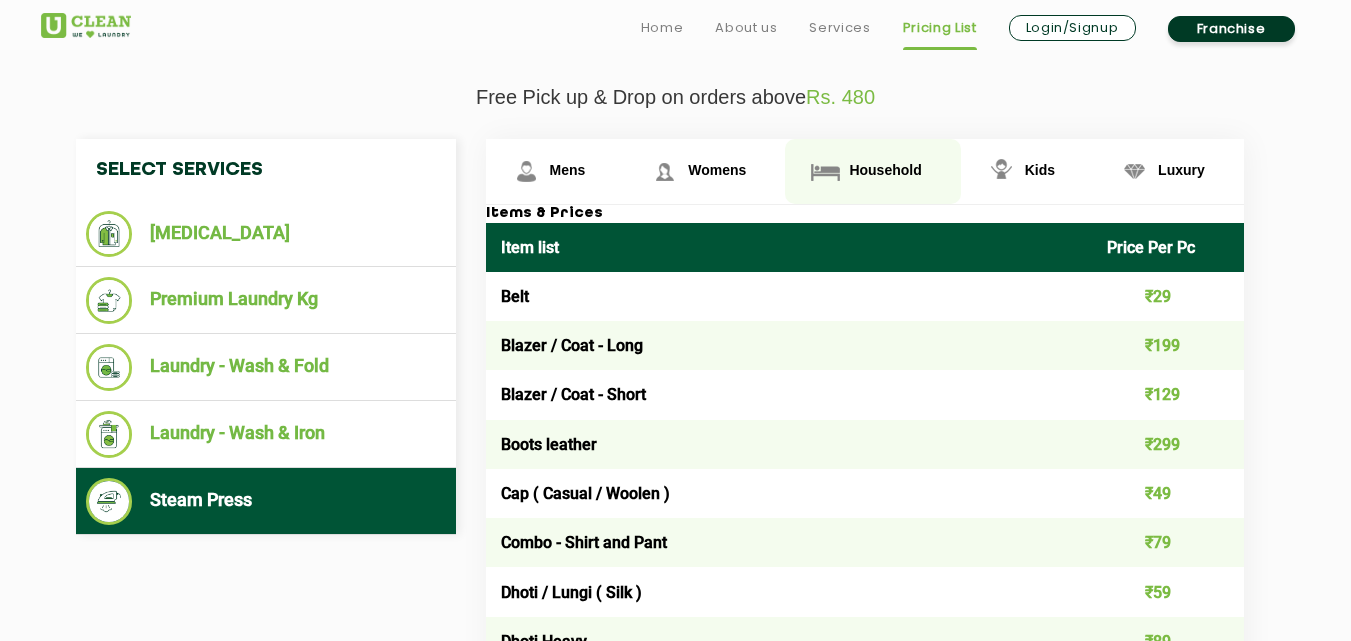 click on "Household" at bounding box center [568, 170] 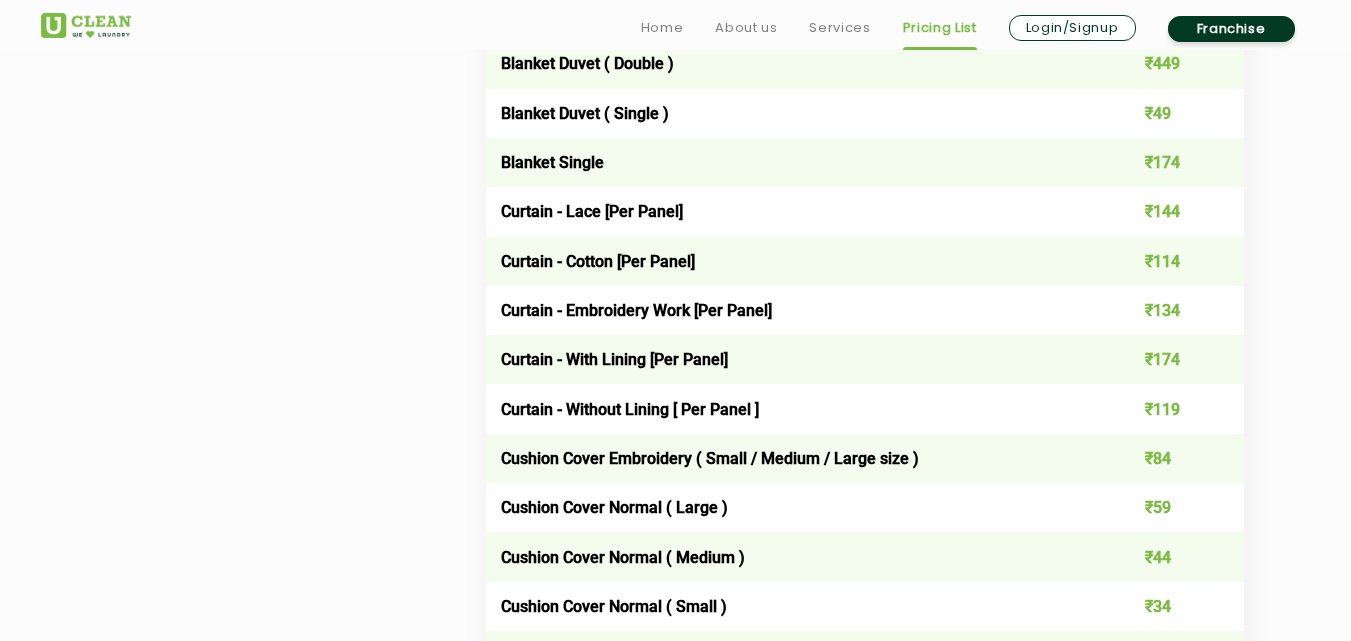 scroll, scrollTop: 1700, scrollLeft: 0, axis: vertical 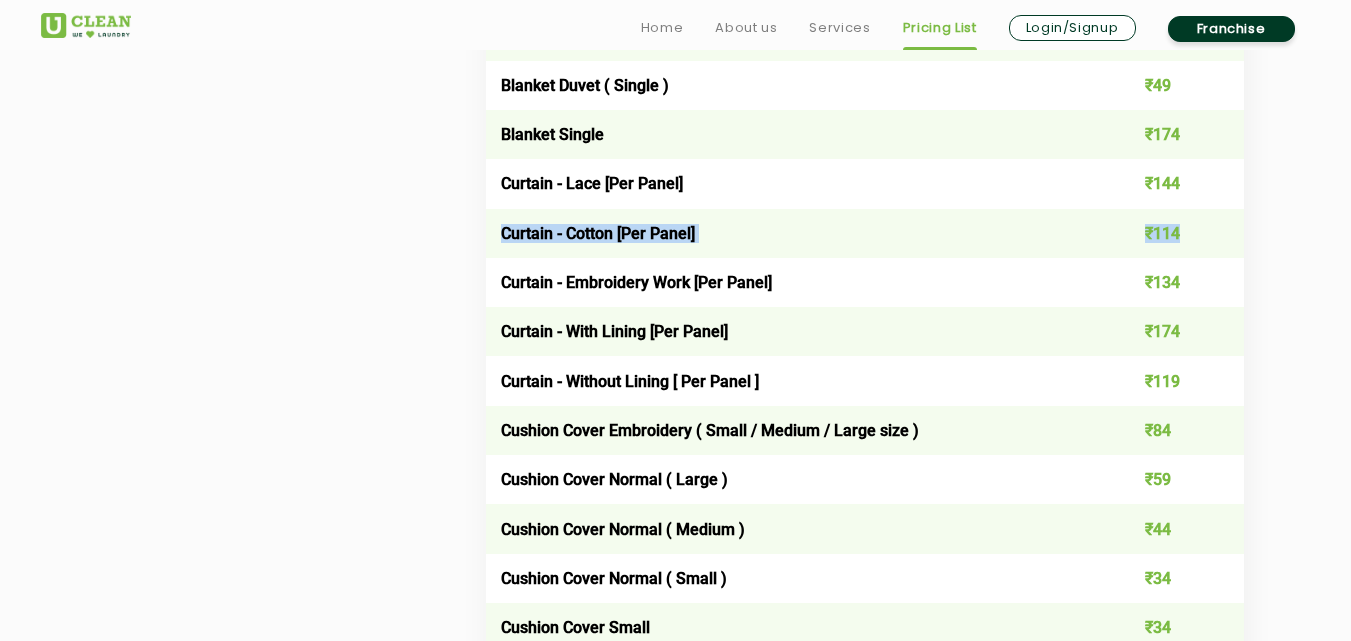 drag, startPoint x: 503, startPoint y: 232, endPoint x: 1215, endPoint y: 235, distance: 712.00635 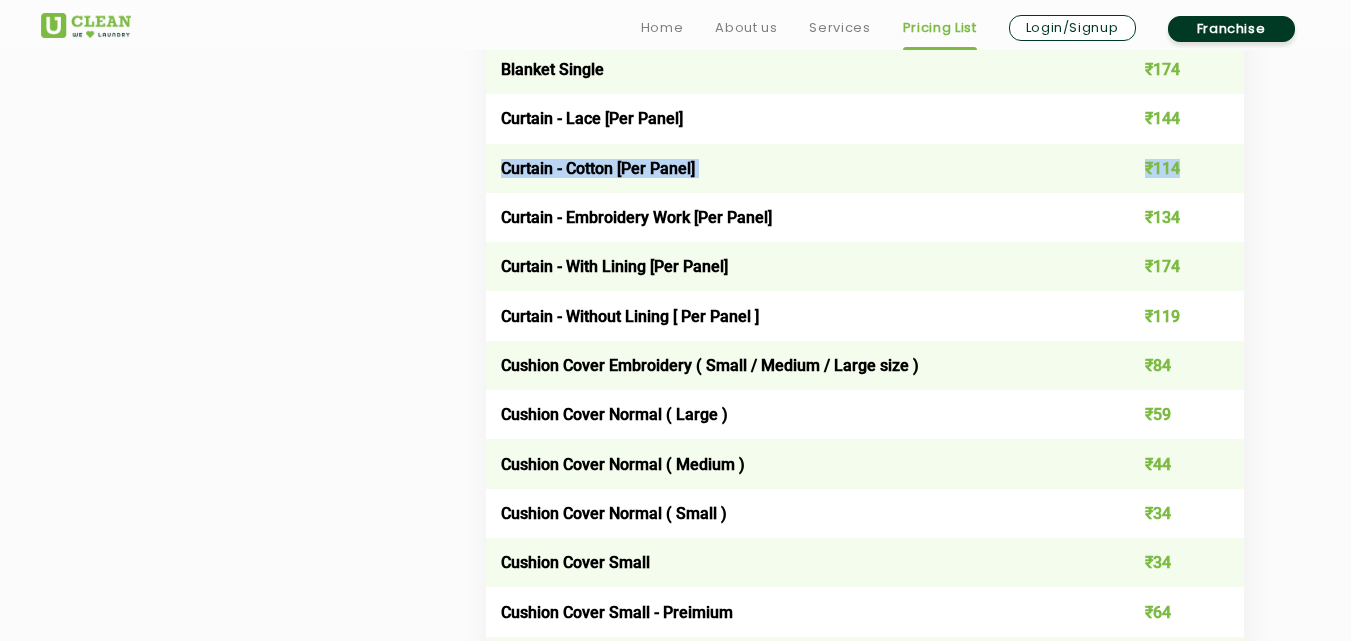 scroll, scrollTop: 1800, scrollLeft: 0, axis: vertical 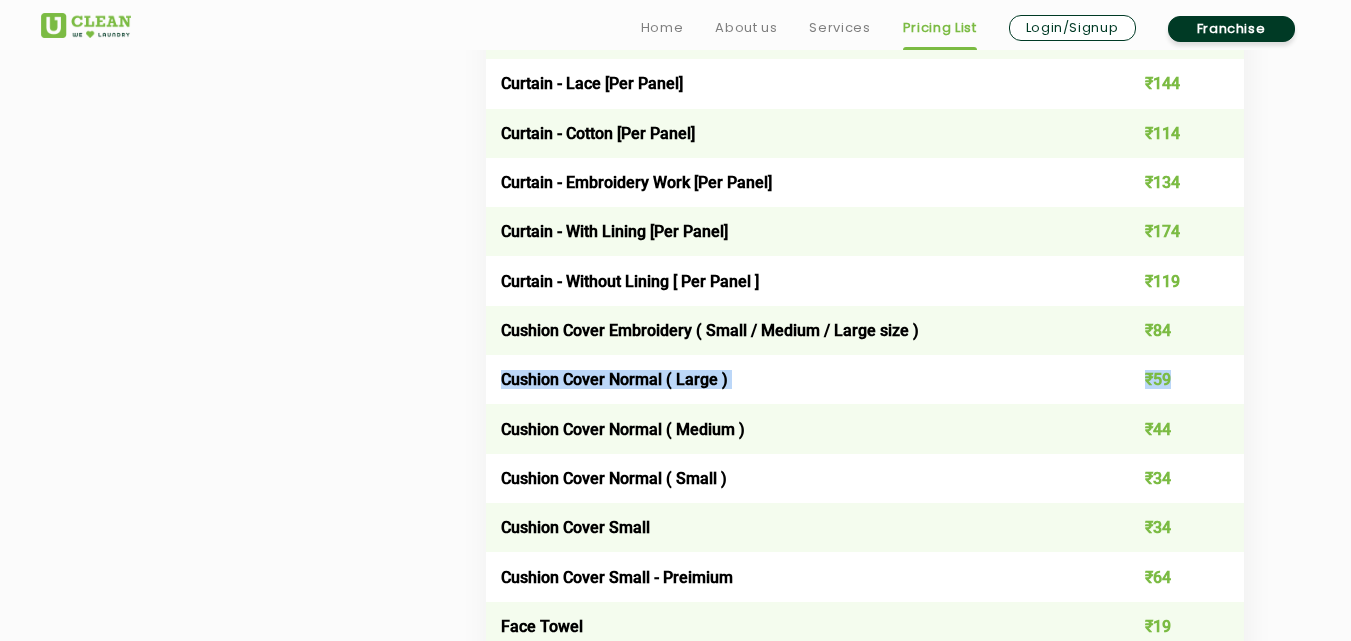 drag, startPoint x: 502, startPoint y: 381, endPoint x: 1178, endPoint y: 384, distance: 676.00665 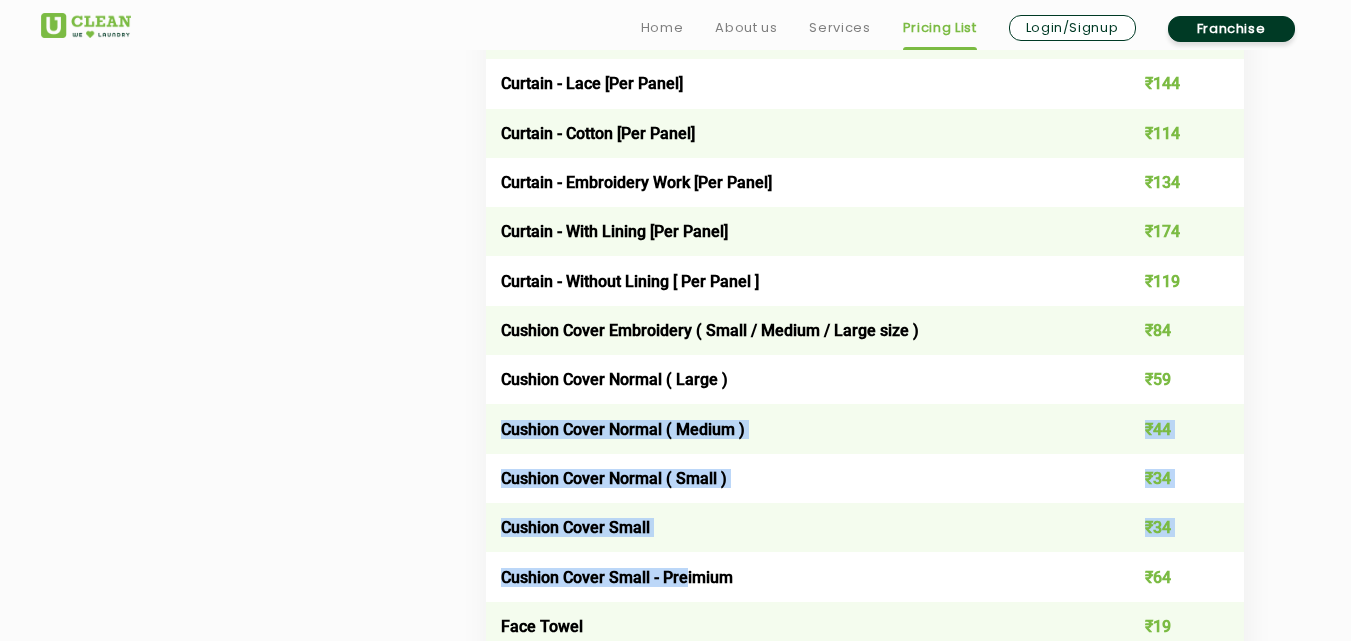 drag, startPoint x: 504, startPoint y: 428, endPoint x: 685, endPoint y: 570, distance: 230.05434 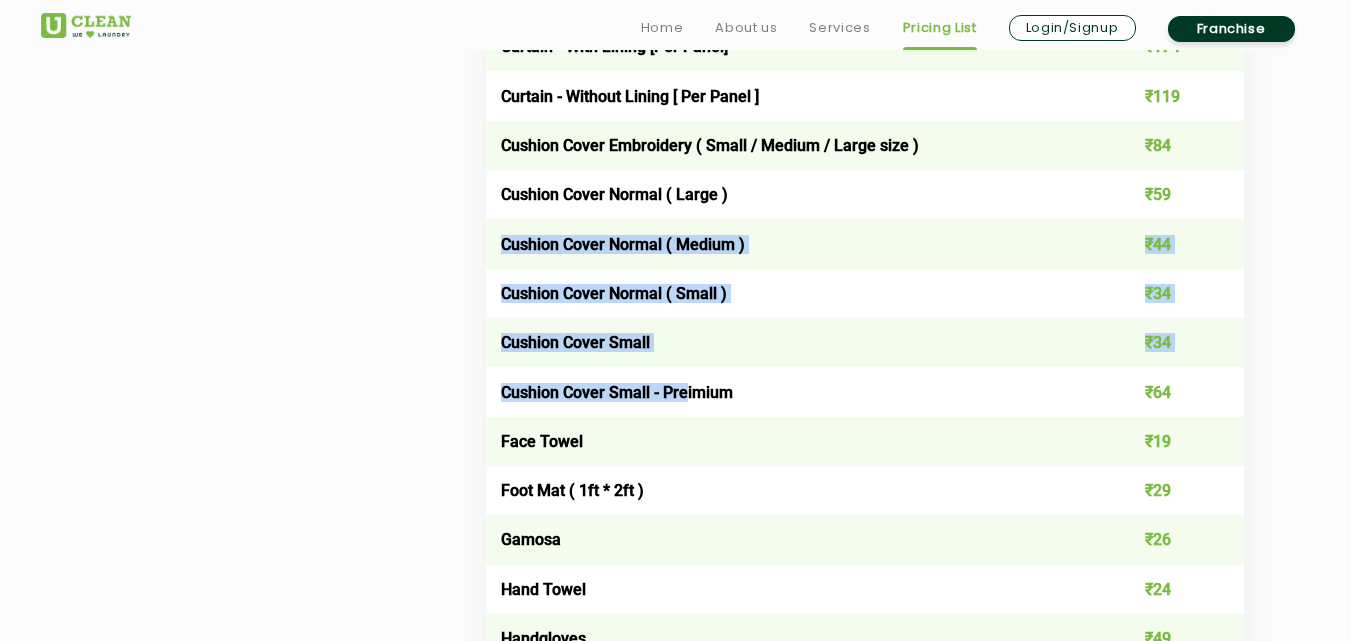 scroll, scrollTop: 2000, scrollLeft: 0, axis: vertical 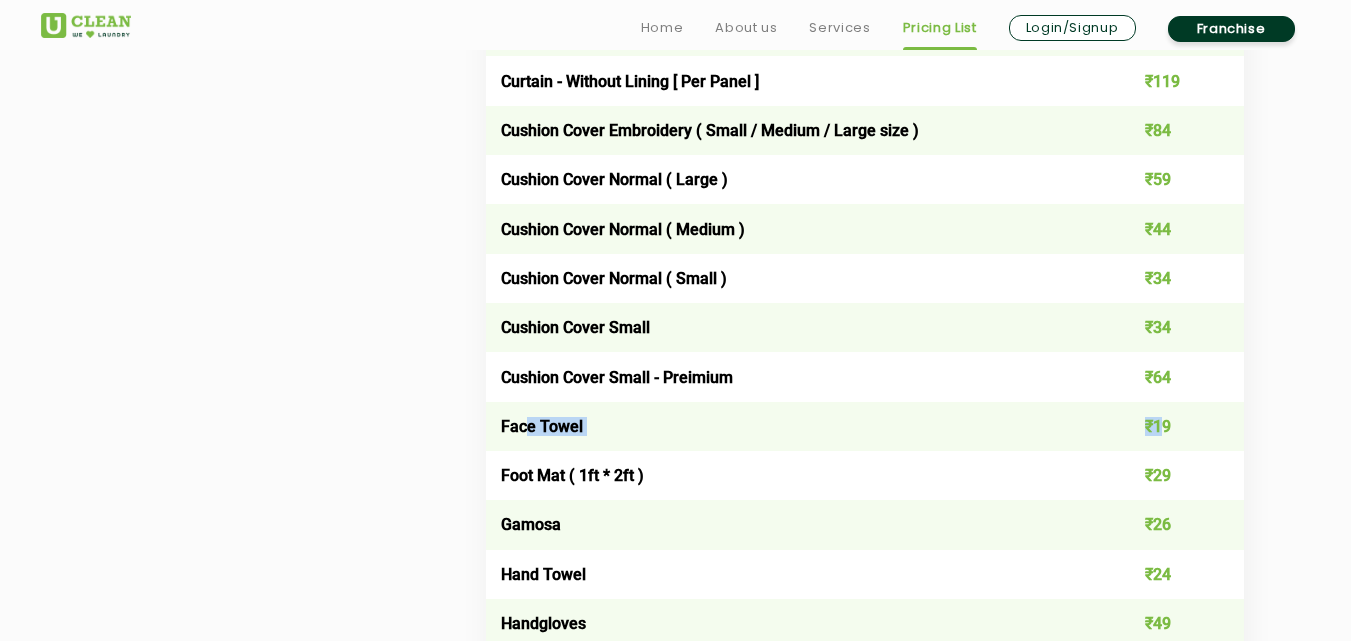 drag, startPoint x: 527, startPoint y: 423, endPoint x: 1168, endPoint y: 418, distance: 641.0195 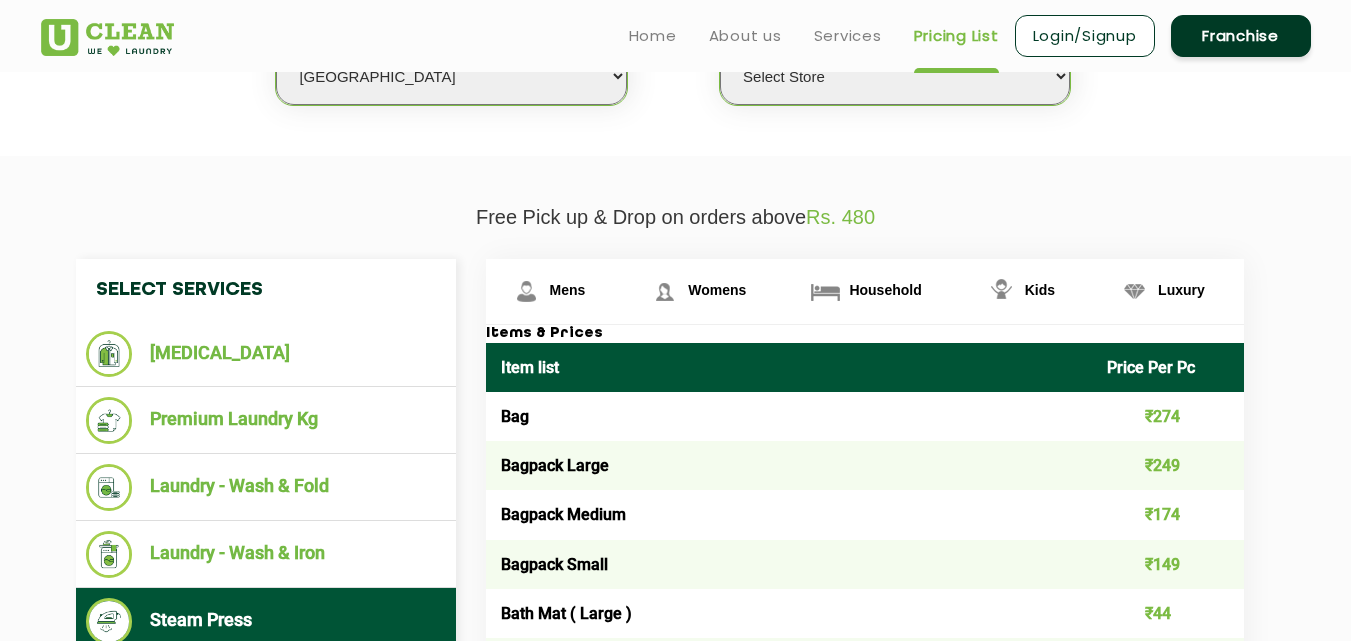scroll, scrollTop: 0, scrollLeft: 0, axis: both 